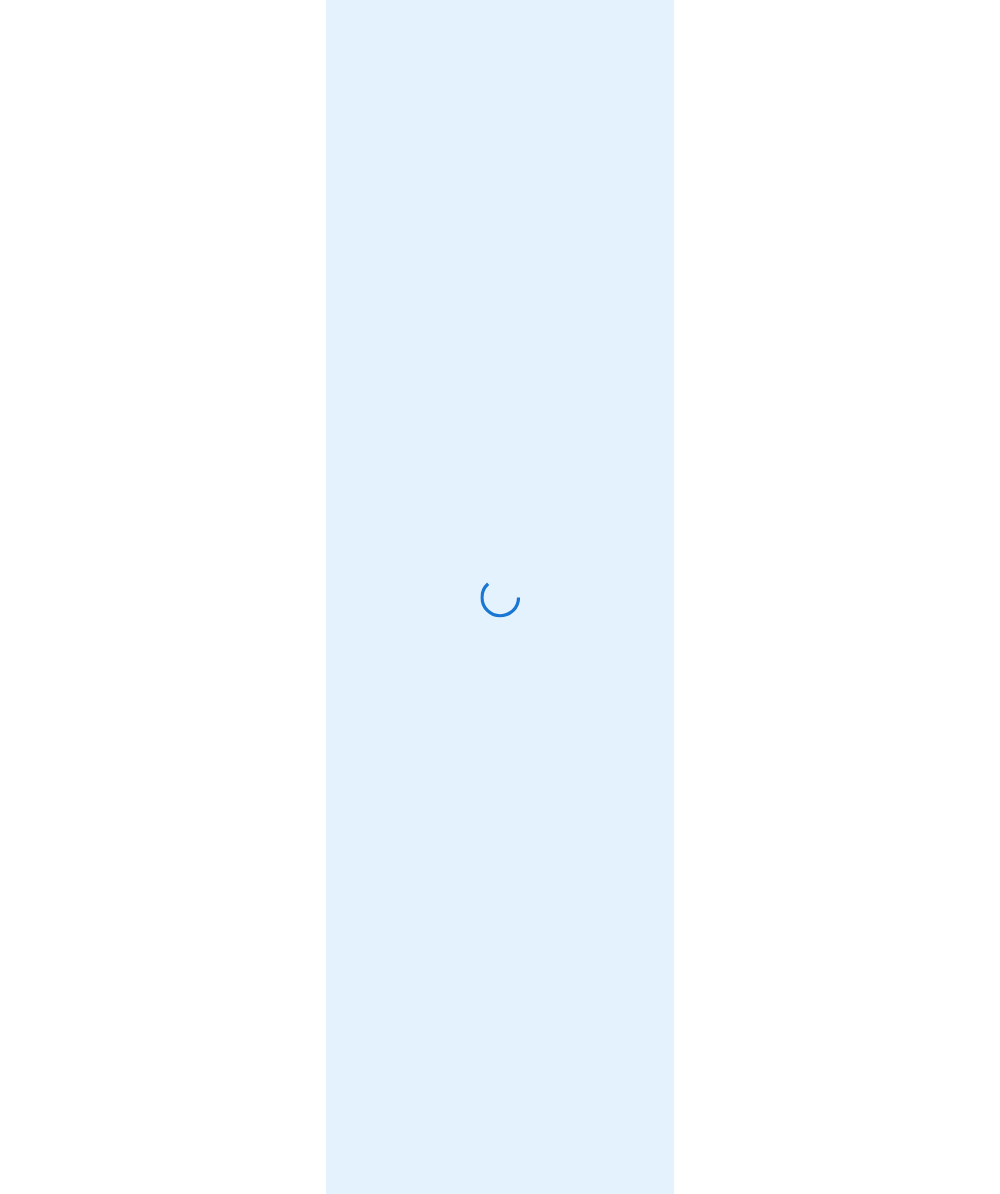 scroll, scrollTop: 0, scrollLeft: 0, axis: both 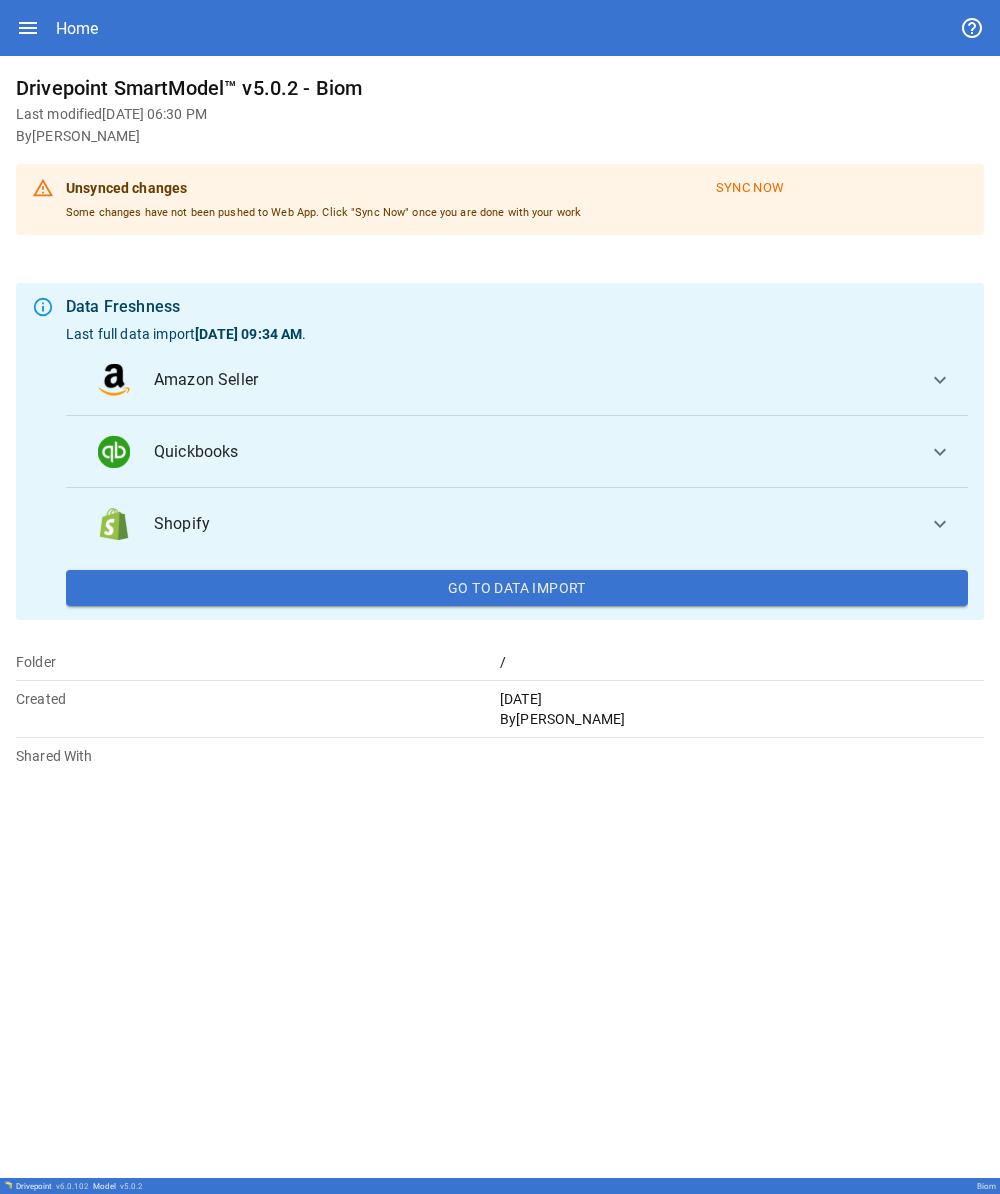 click 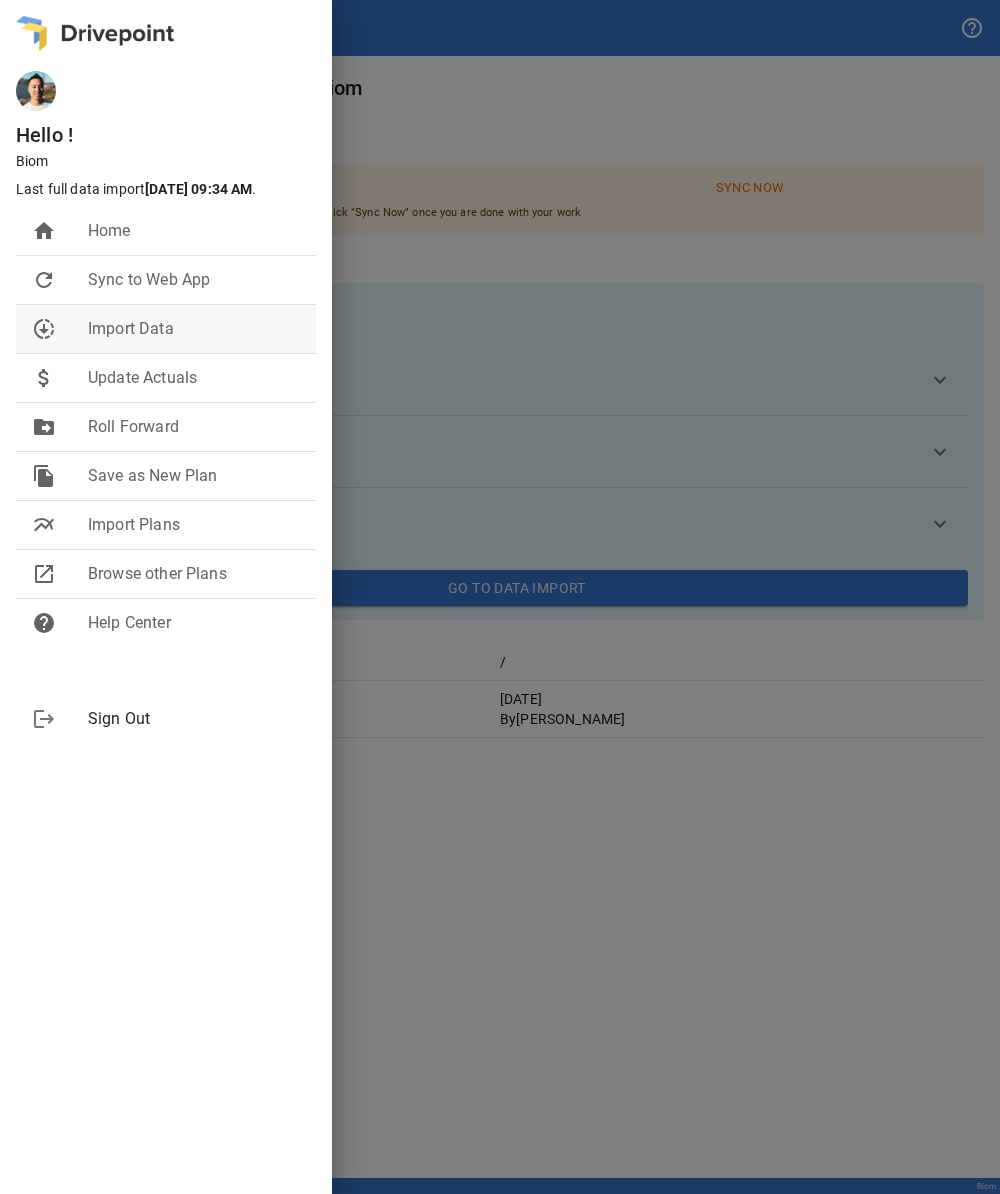 click on "downloading Import Data" at bounding box center (166, 329) 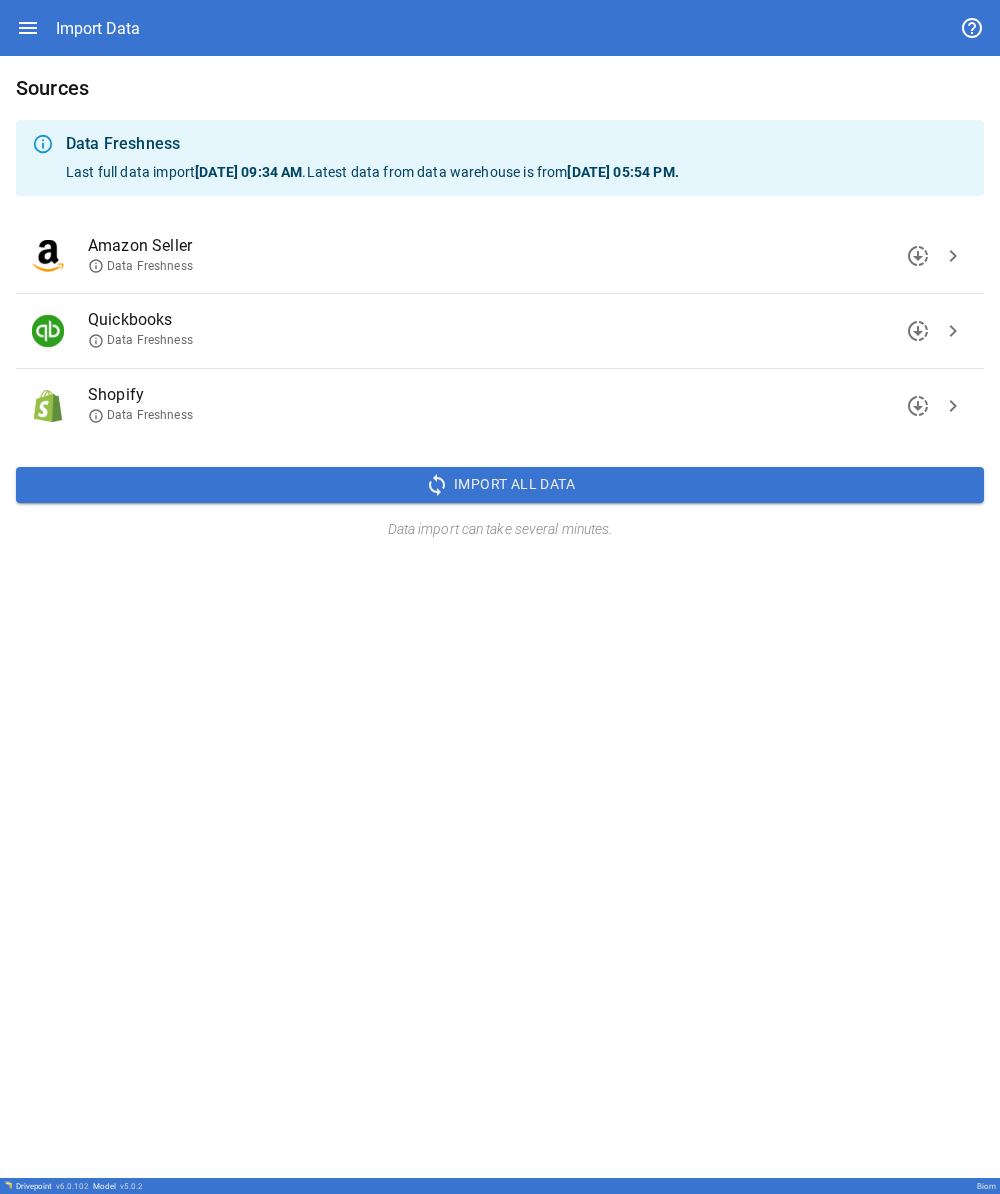 click on "chevron_right" at bounding box center [953, 331] 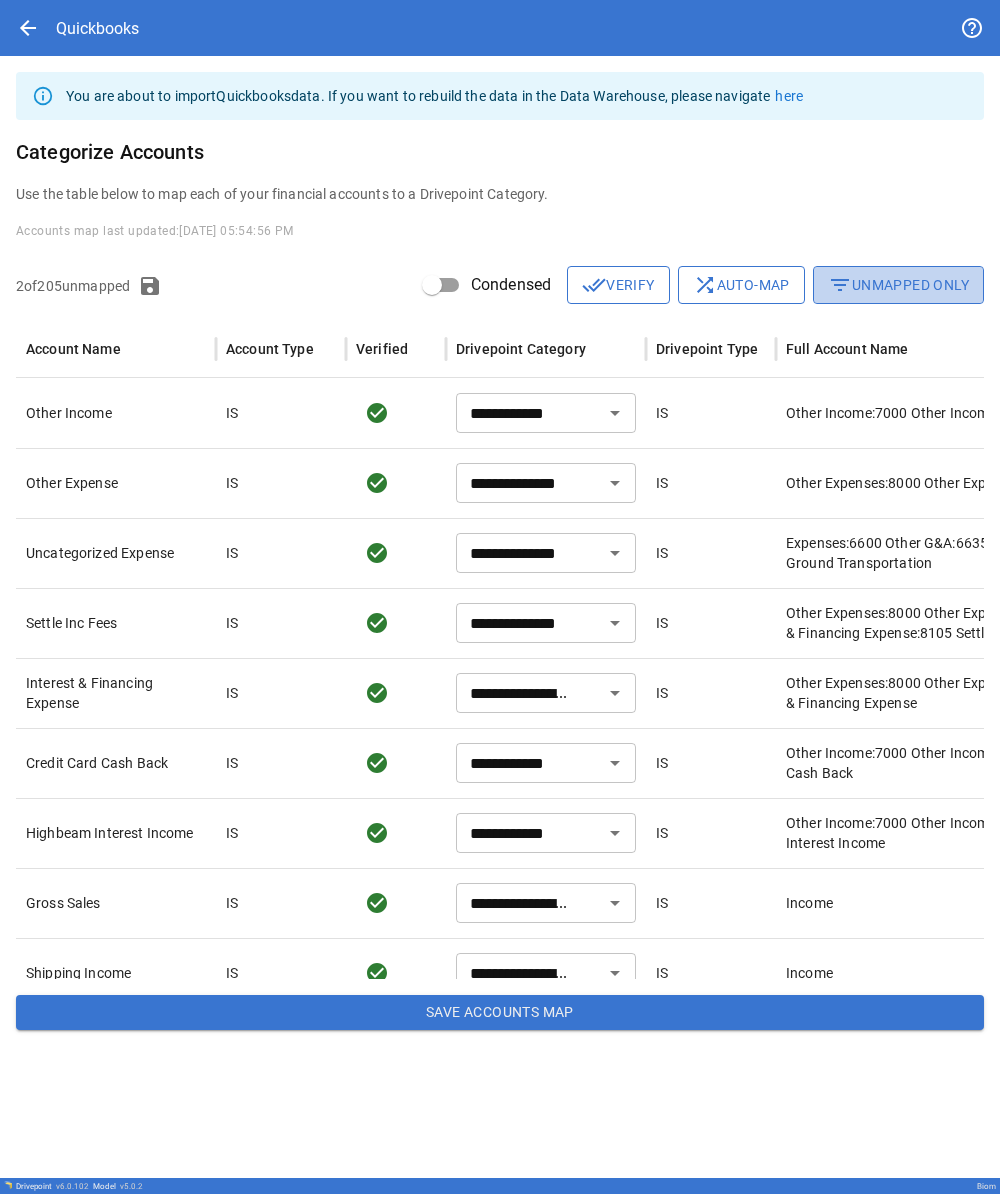 click on "filter_list Unmapped Only" at bounding box center (898, 285) 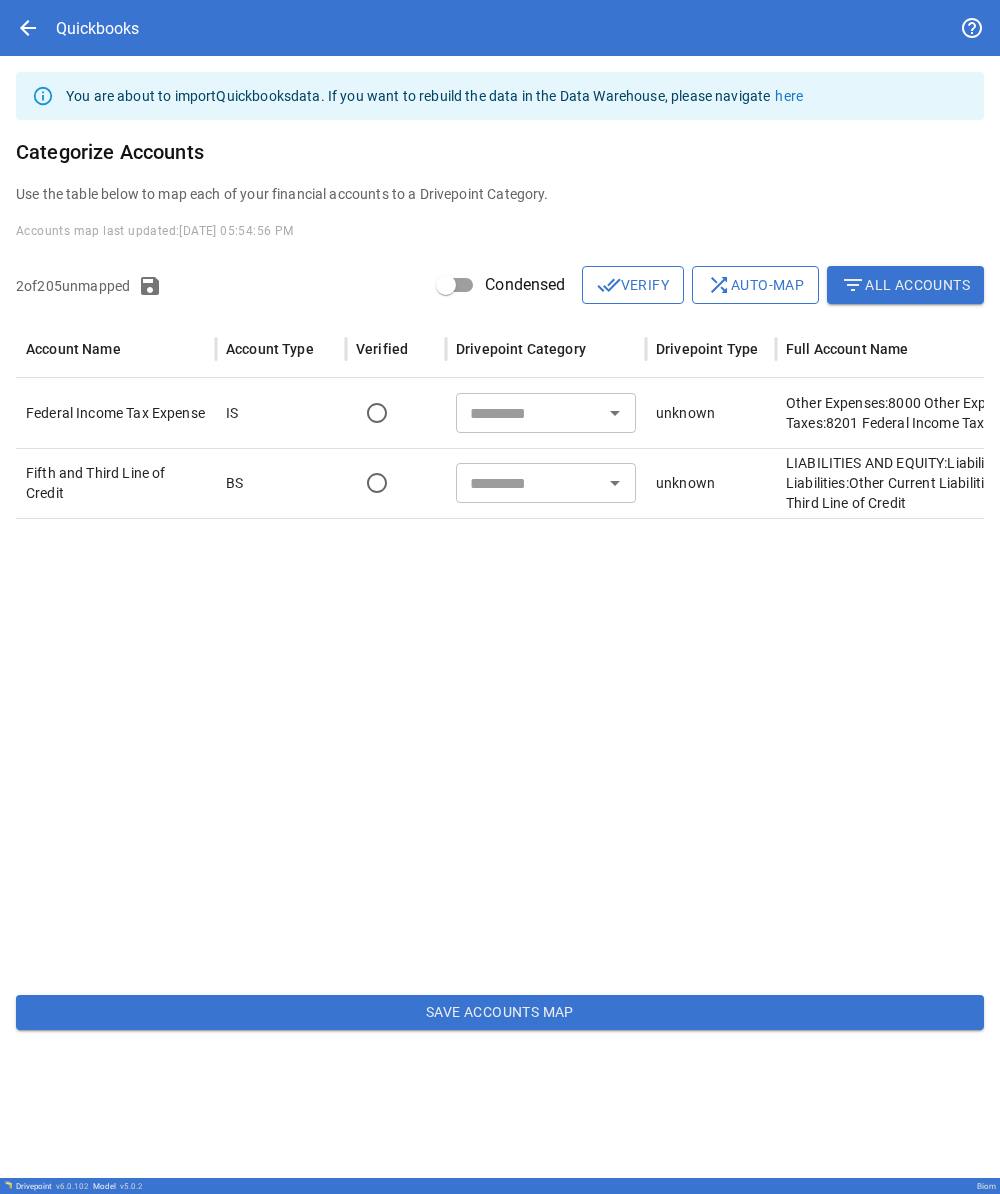 click 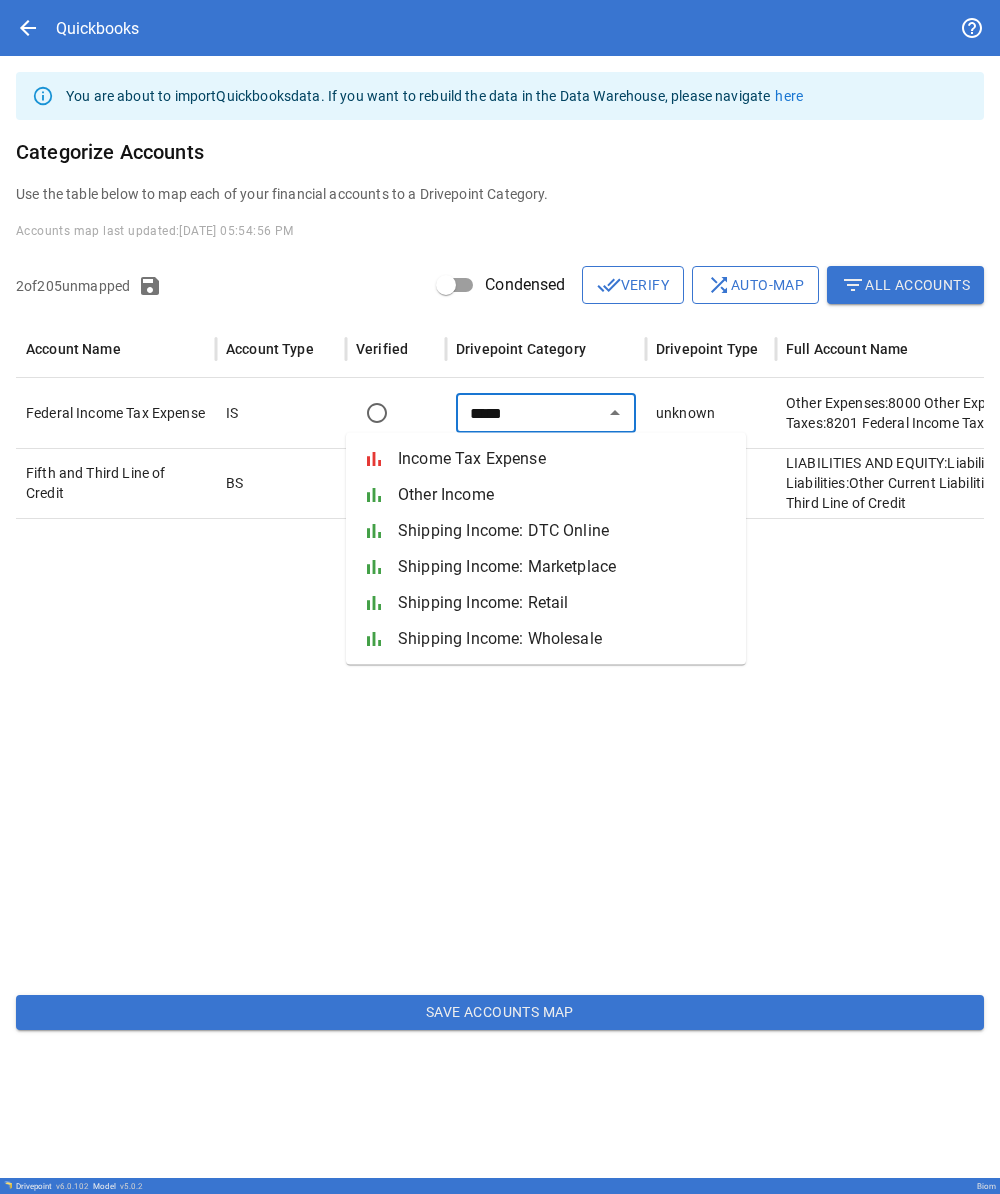 click on "Income Tax Expense" at bounding box center (564, 459) 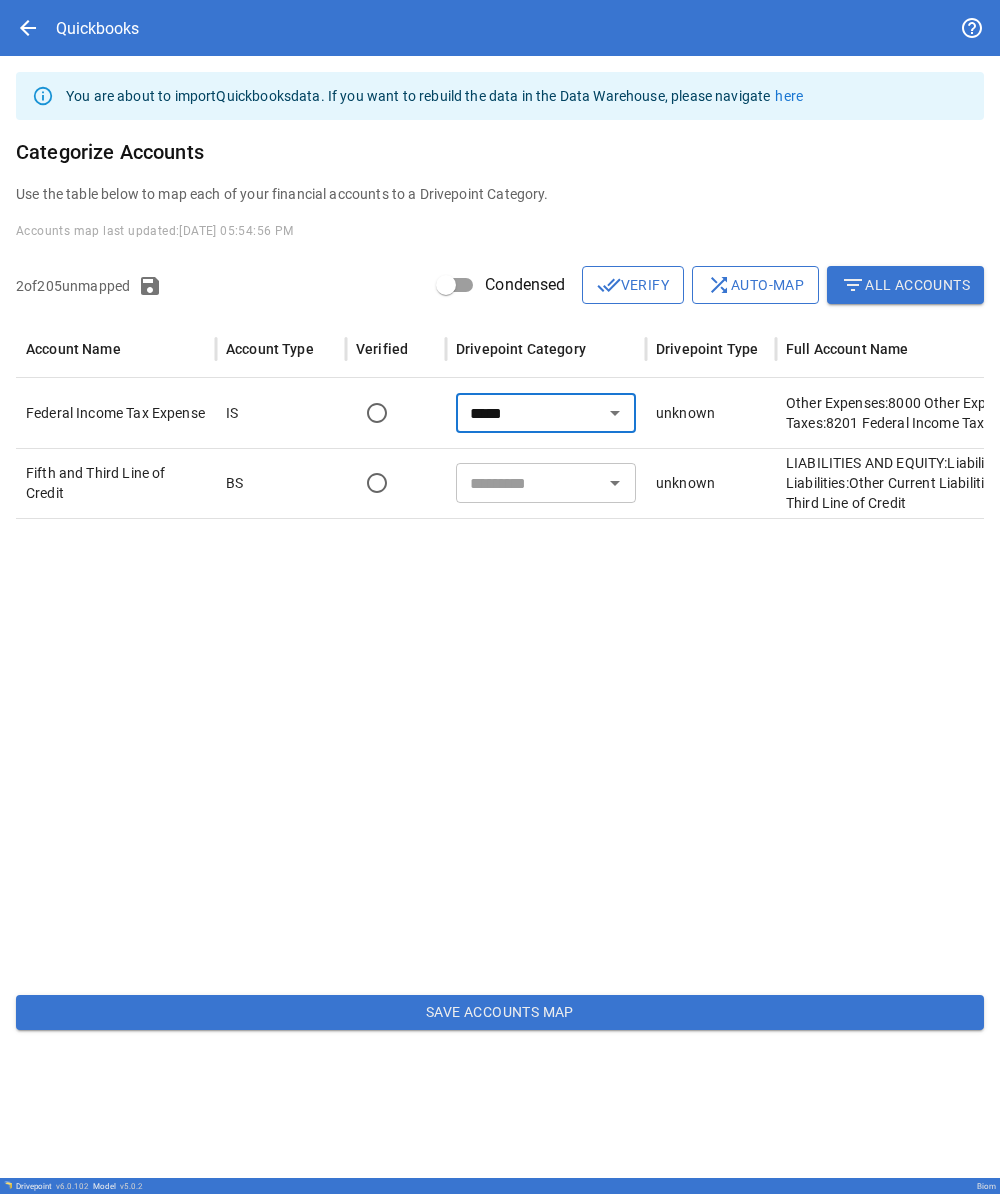 type on "**********" 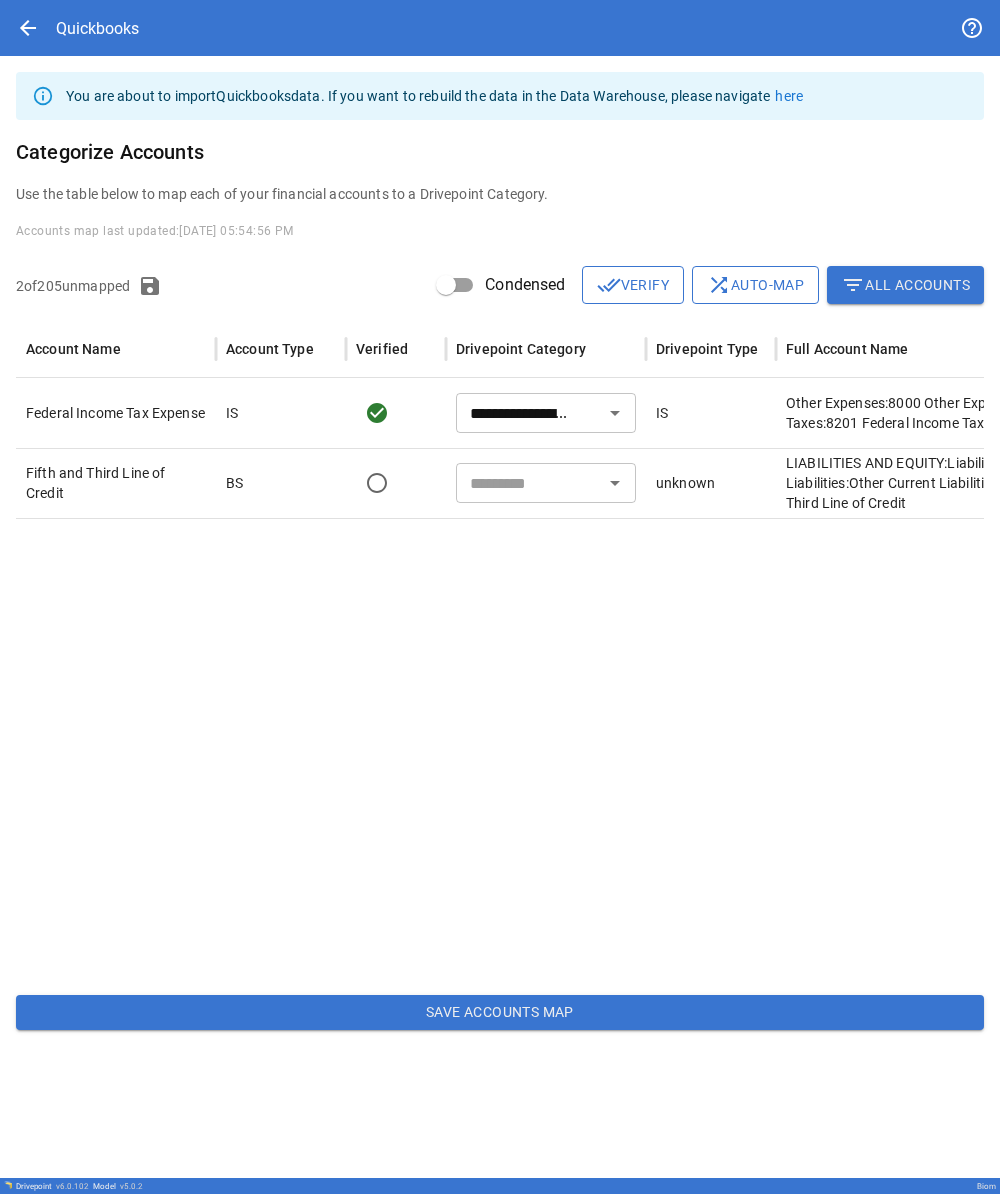 click at bounding box center (646, 748) 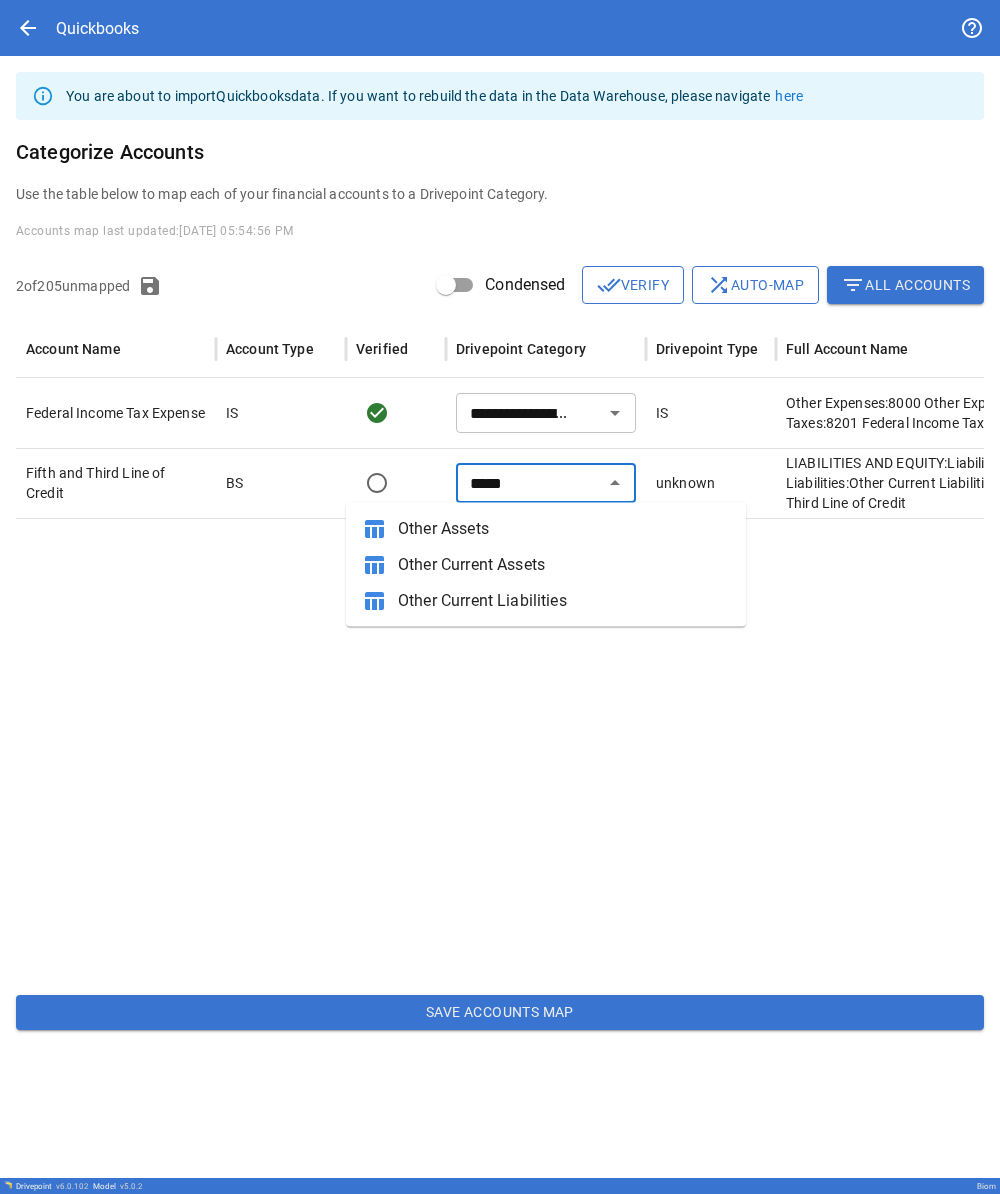 click on "Other Current Liabilities" at bounding box center (564, 601) 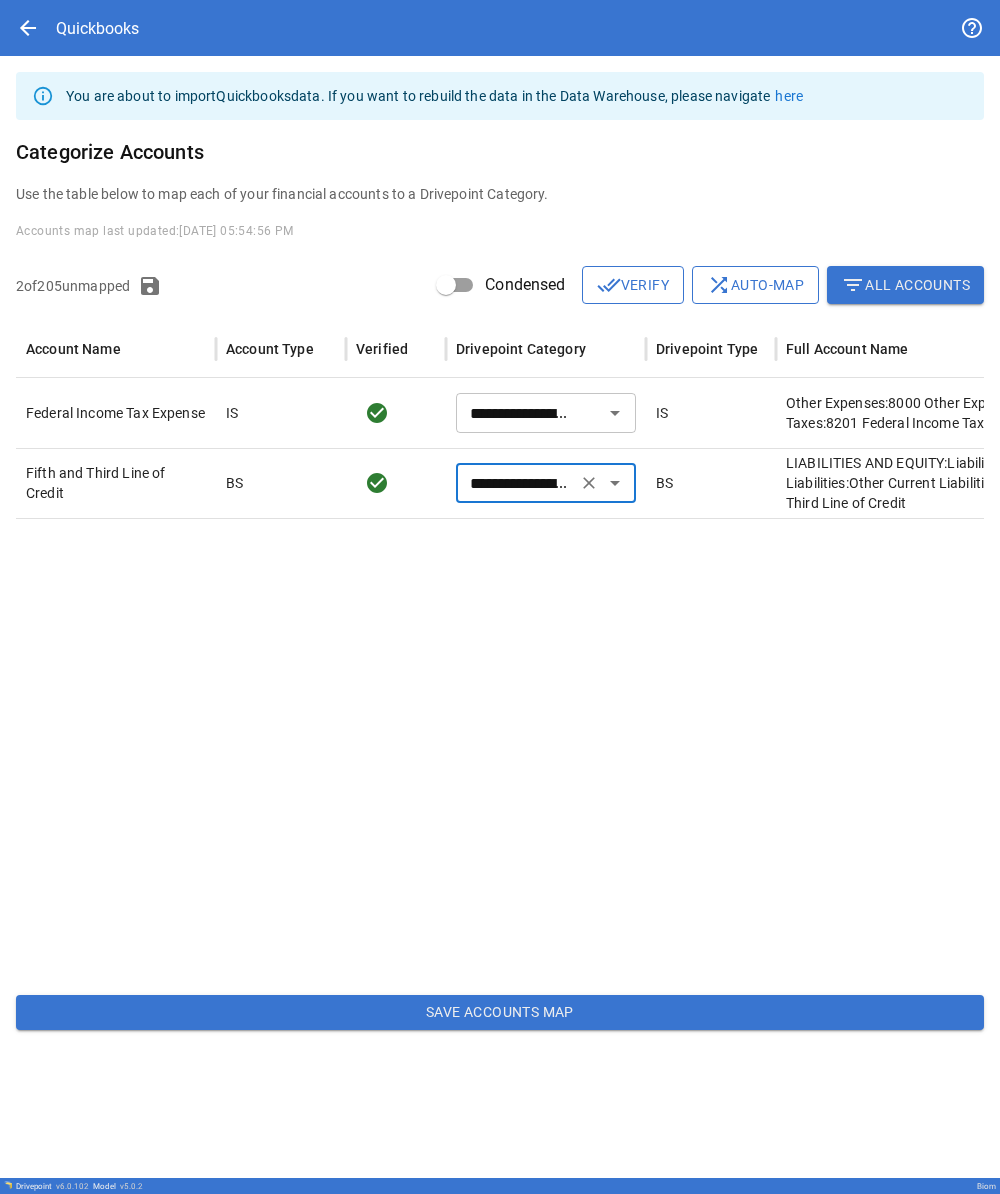 click at bounding box center [646, 748] 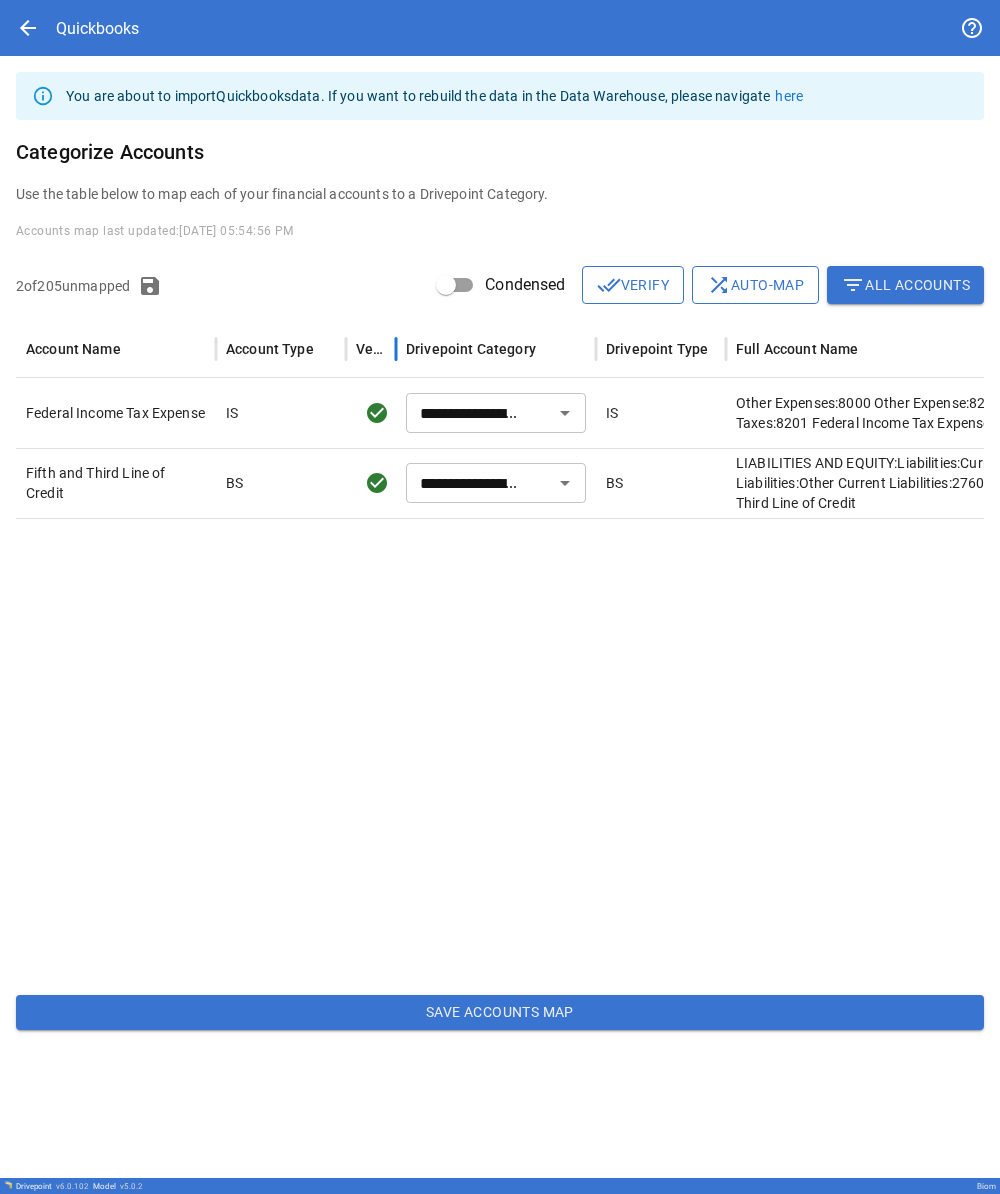 drag, startPoint x: 449, startPoint y: 341, endPoint x: 117, endPoint y: 315, distance: 333.0165 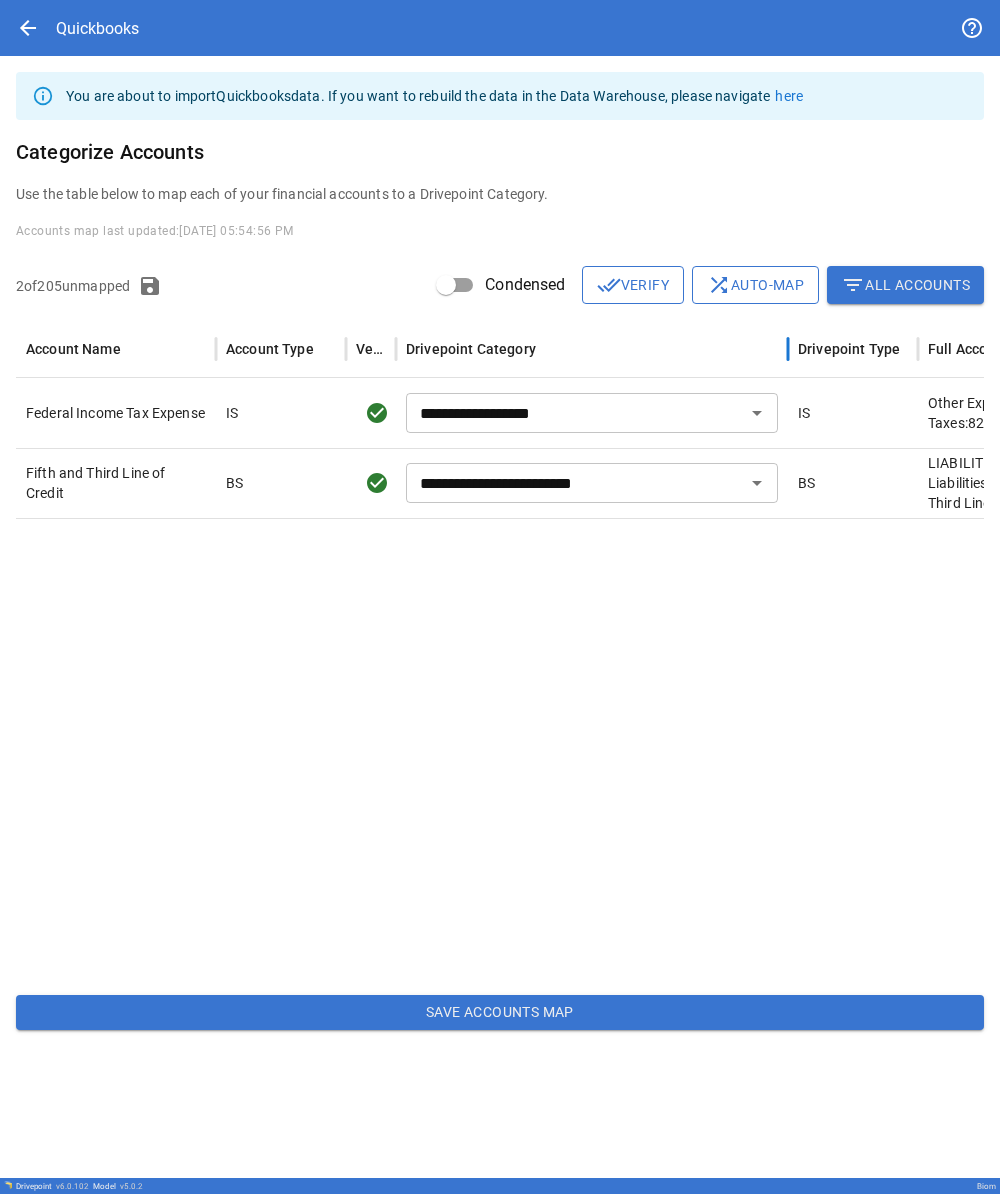 drag, startPoint x: 599, startPoint y: 355, endPoint x: 791, endPoint y: 360, distance: 192.0651 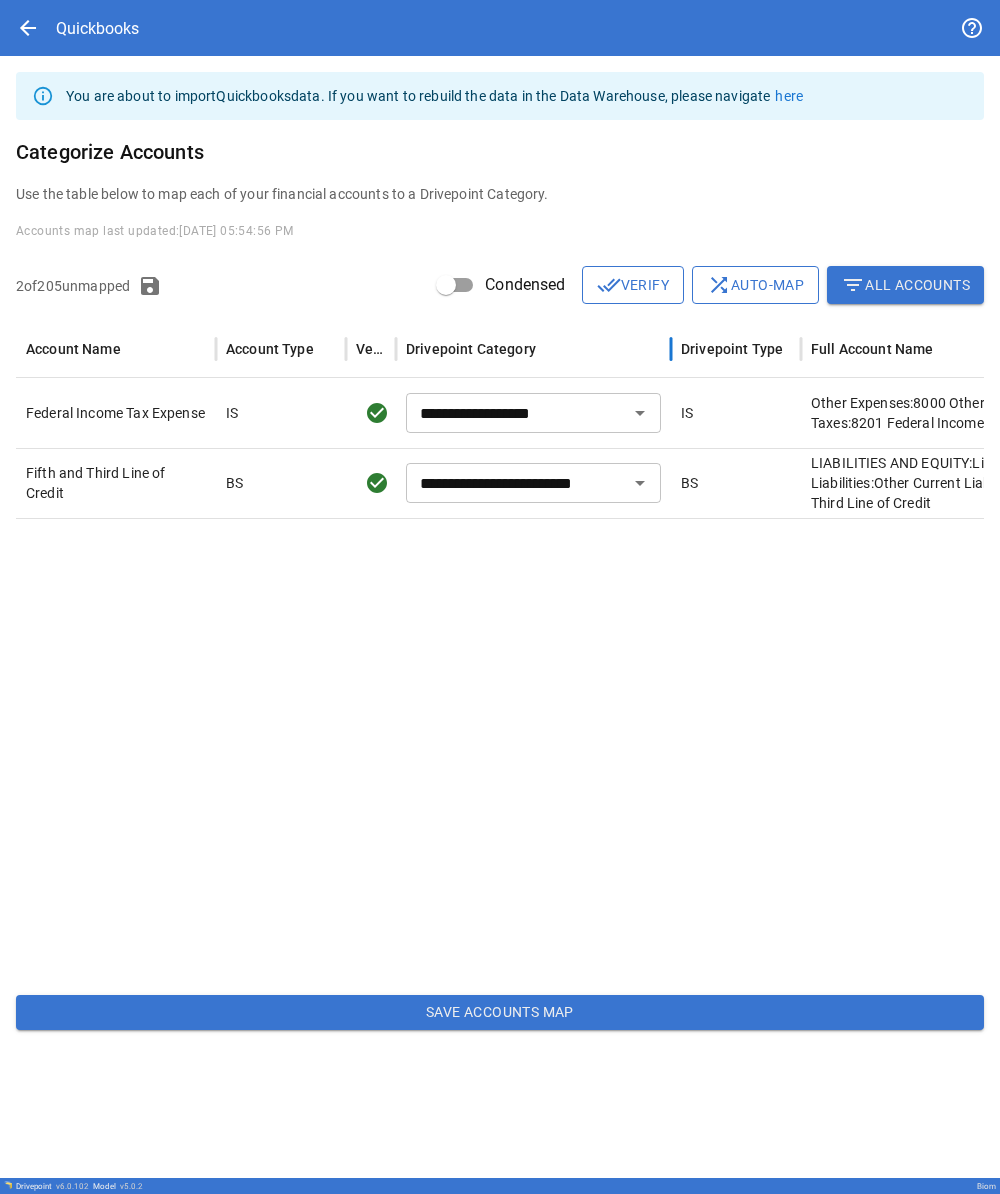 drag, startPoint x: 790, startPoint y: 360, endPoint x: 673, endPoint y: 360, distance: 117 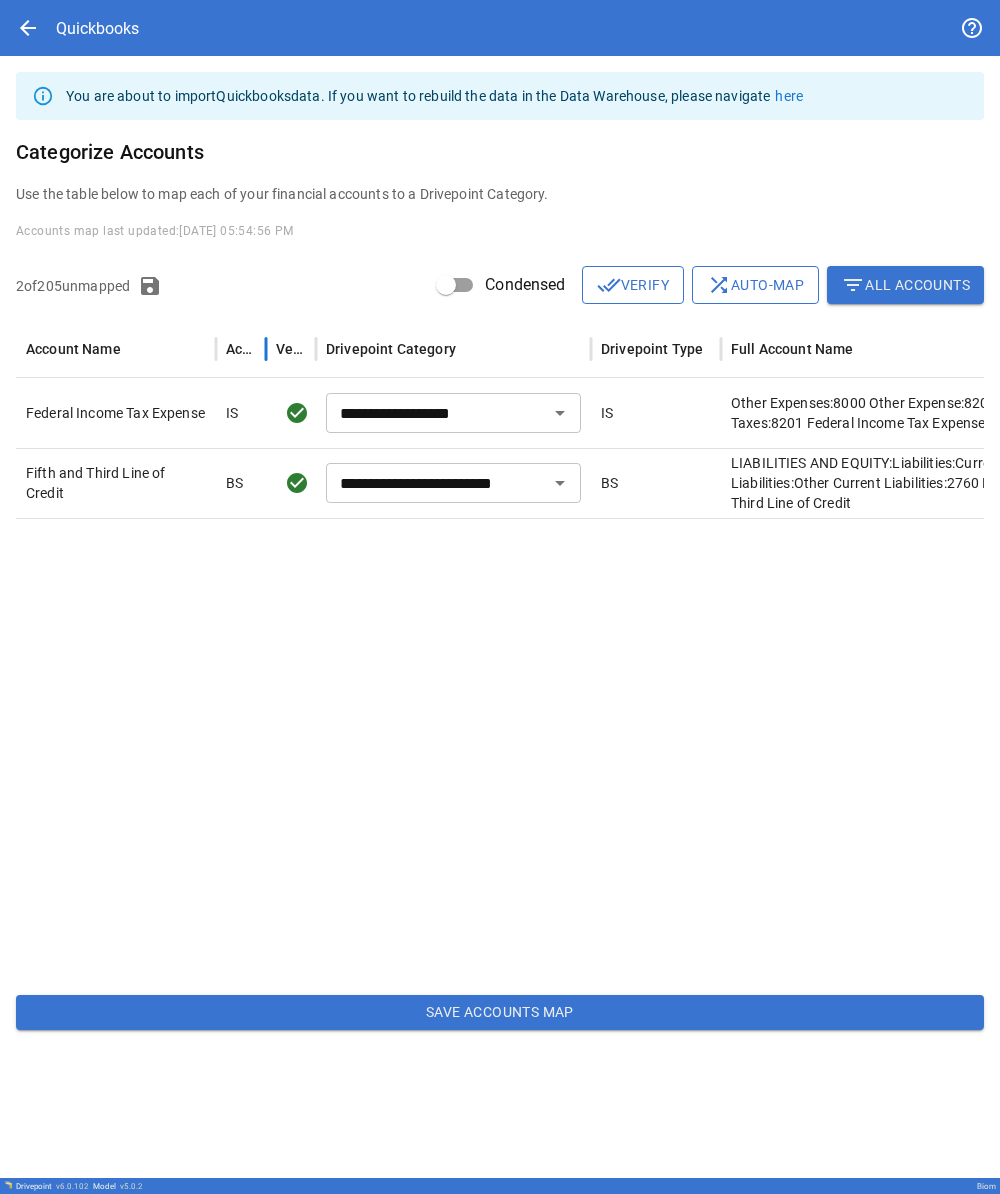 drag, startPoint x: 342, startPoint y: 337, endPoint x: 188, endPoint y: 340, distance: 154.02922 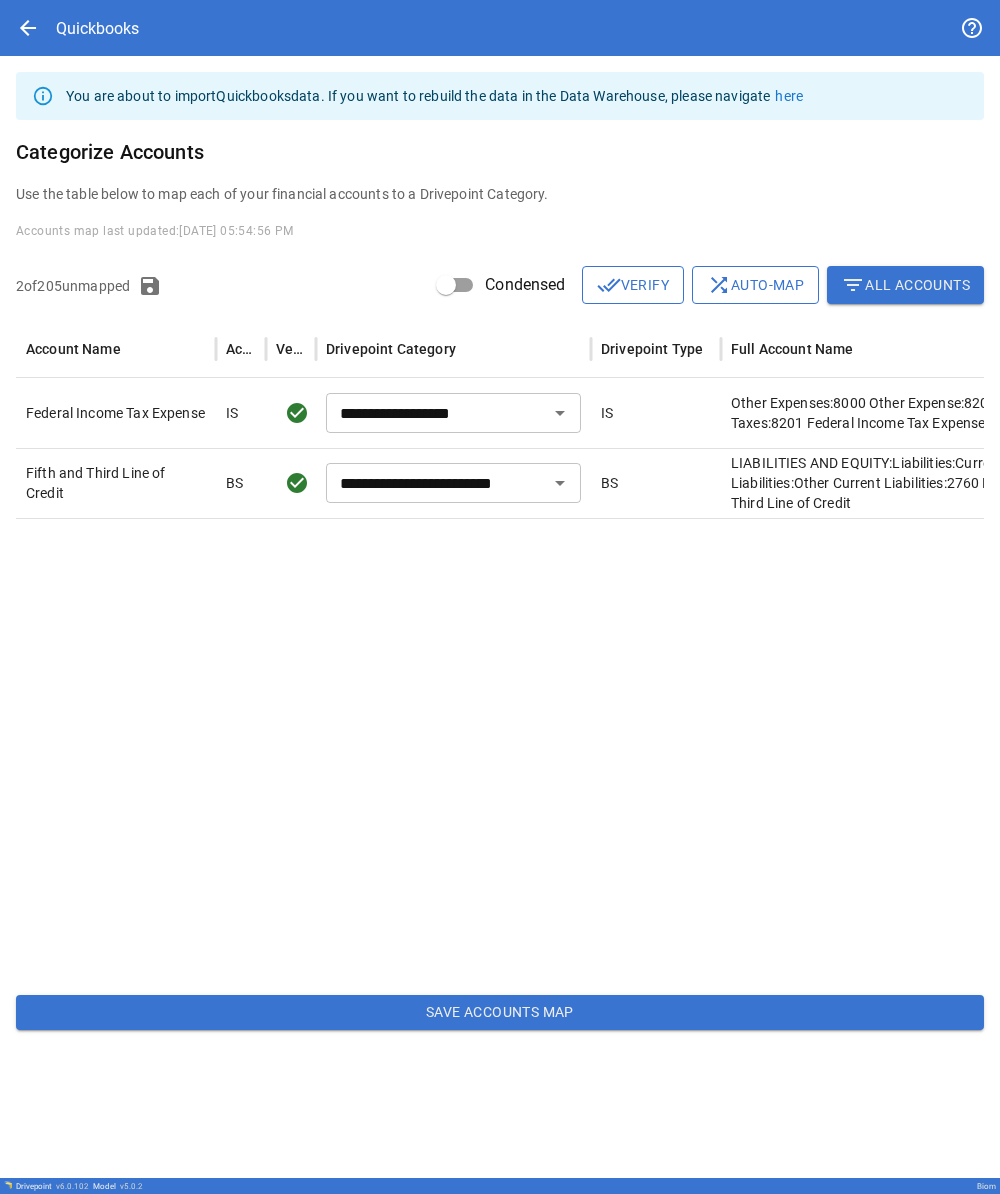 click at bounding box center [618, 748] 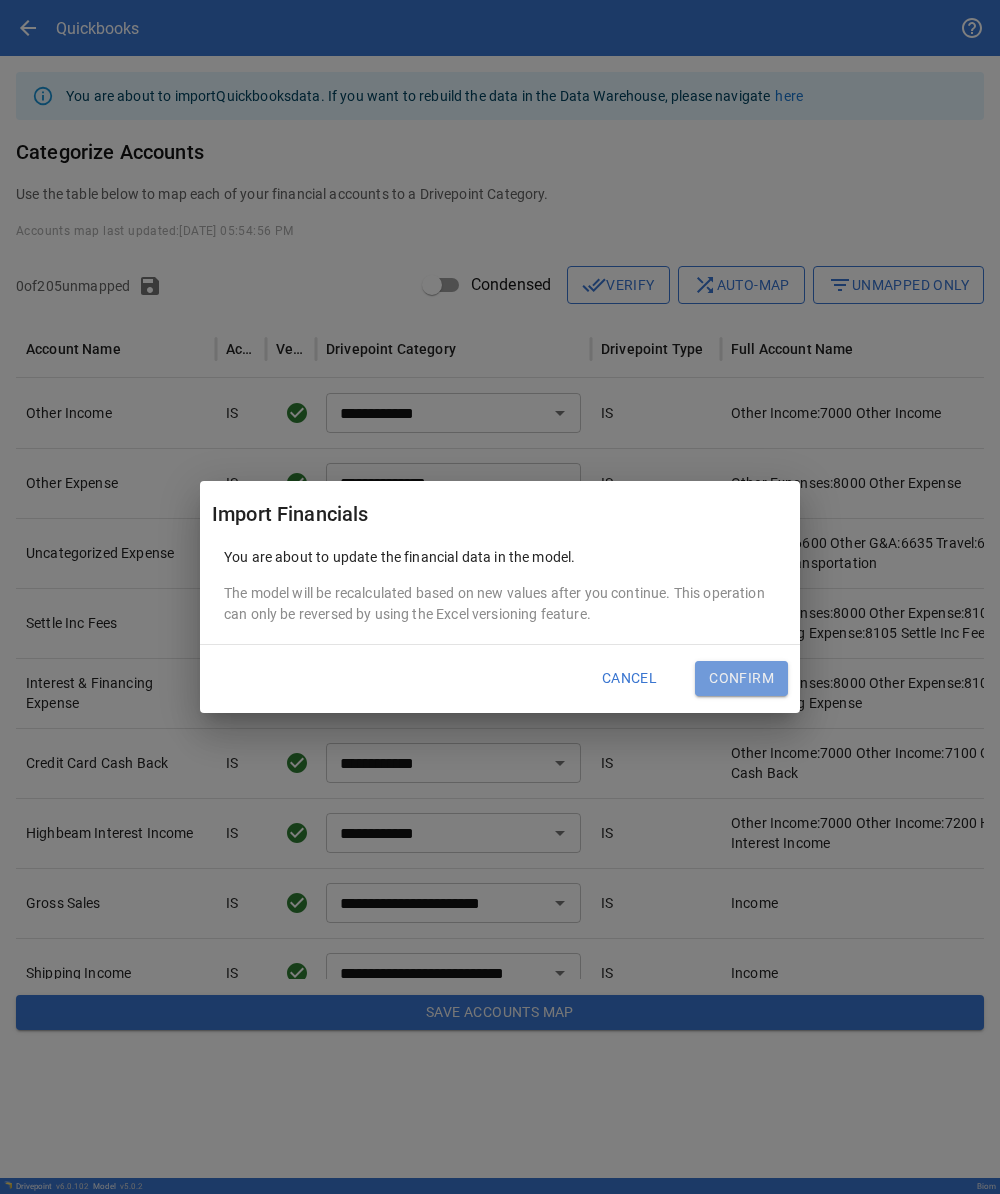 click on "Confirm" at bounding box center [741, 679] 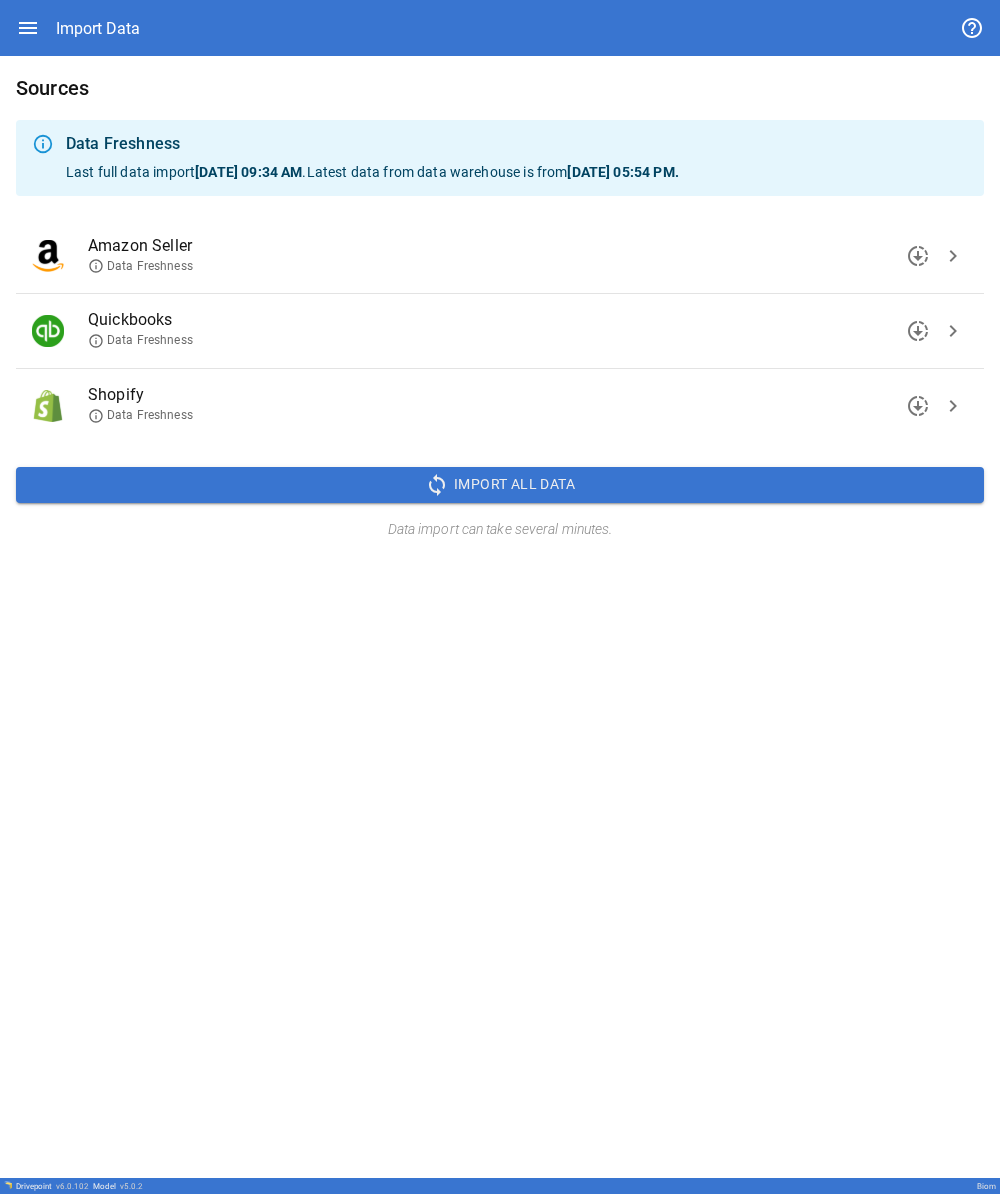 click on "chevron_right" at bounding box center (953, 256) 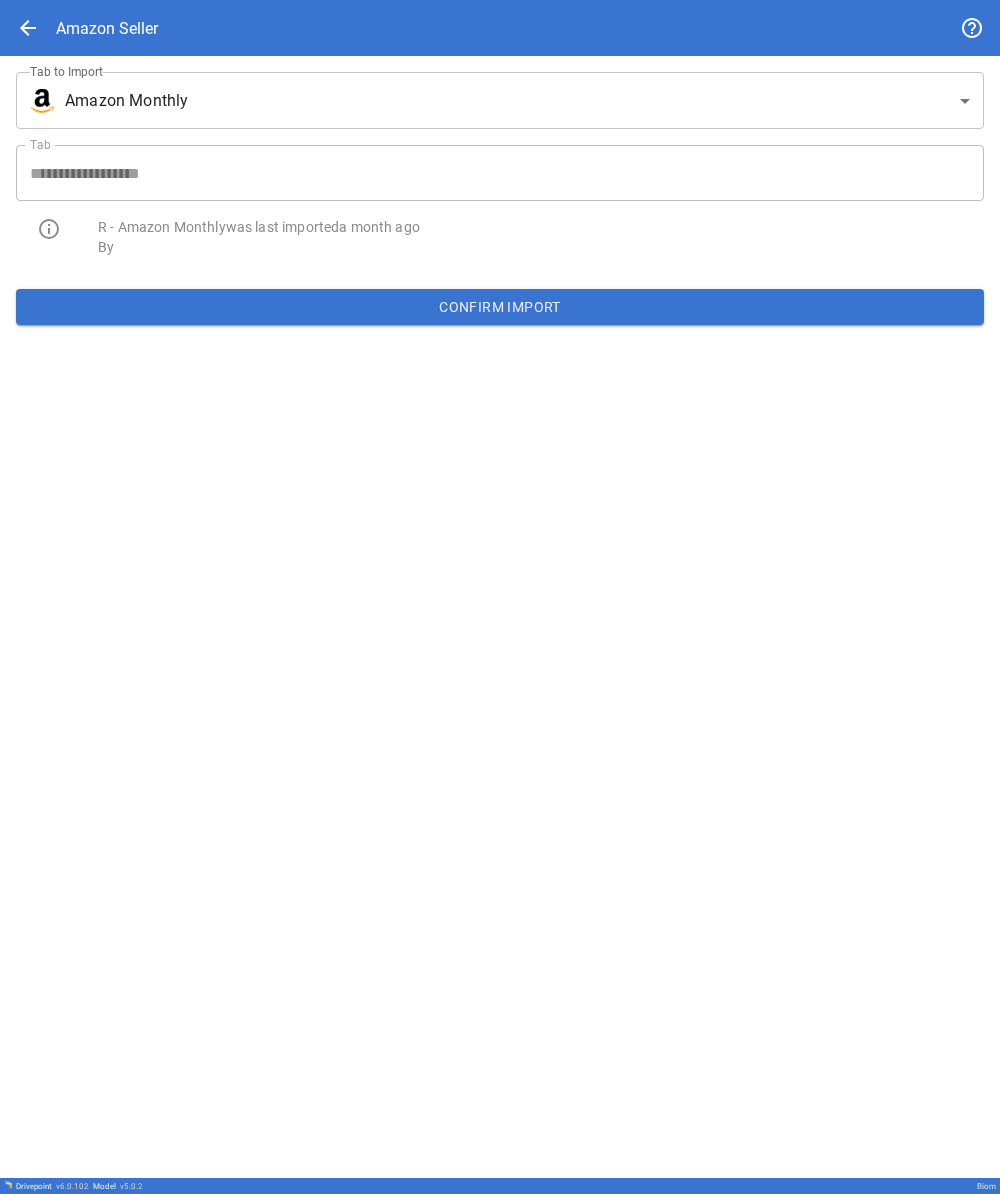 click on "Confirm Import" at bounding box center [500, 307] 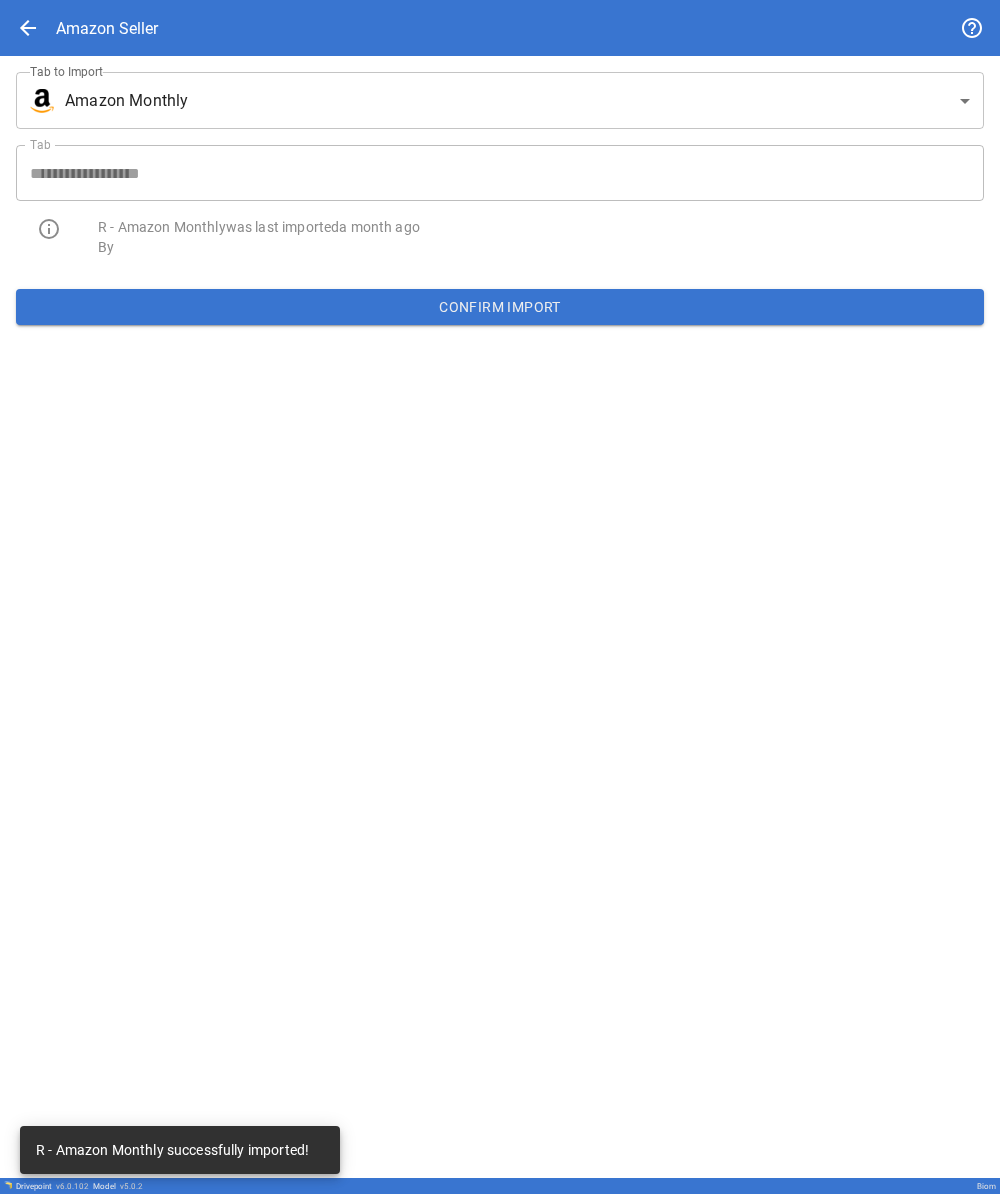 click on "**********" at bounding box center [500, 597] 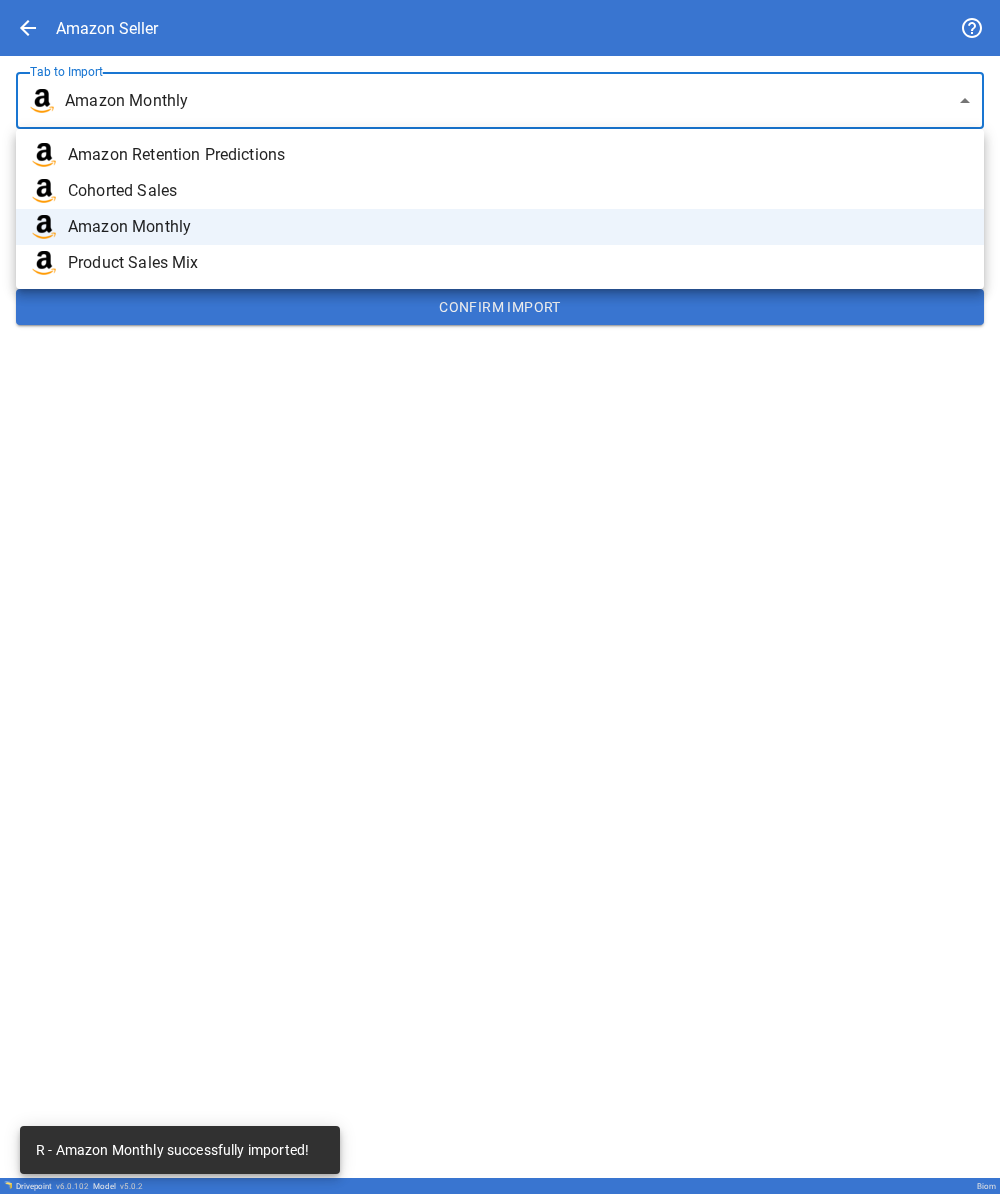 click on "Amazon Retention Predictions" at bounding box center [518, 155] 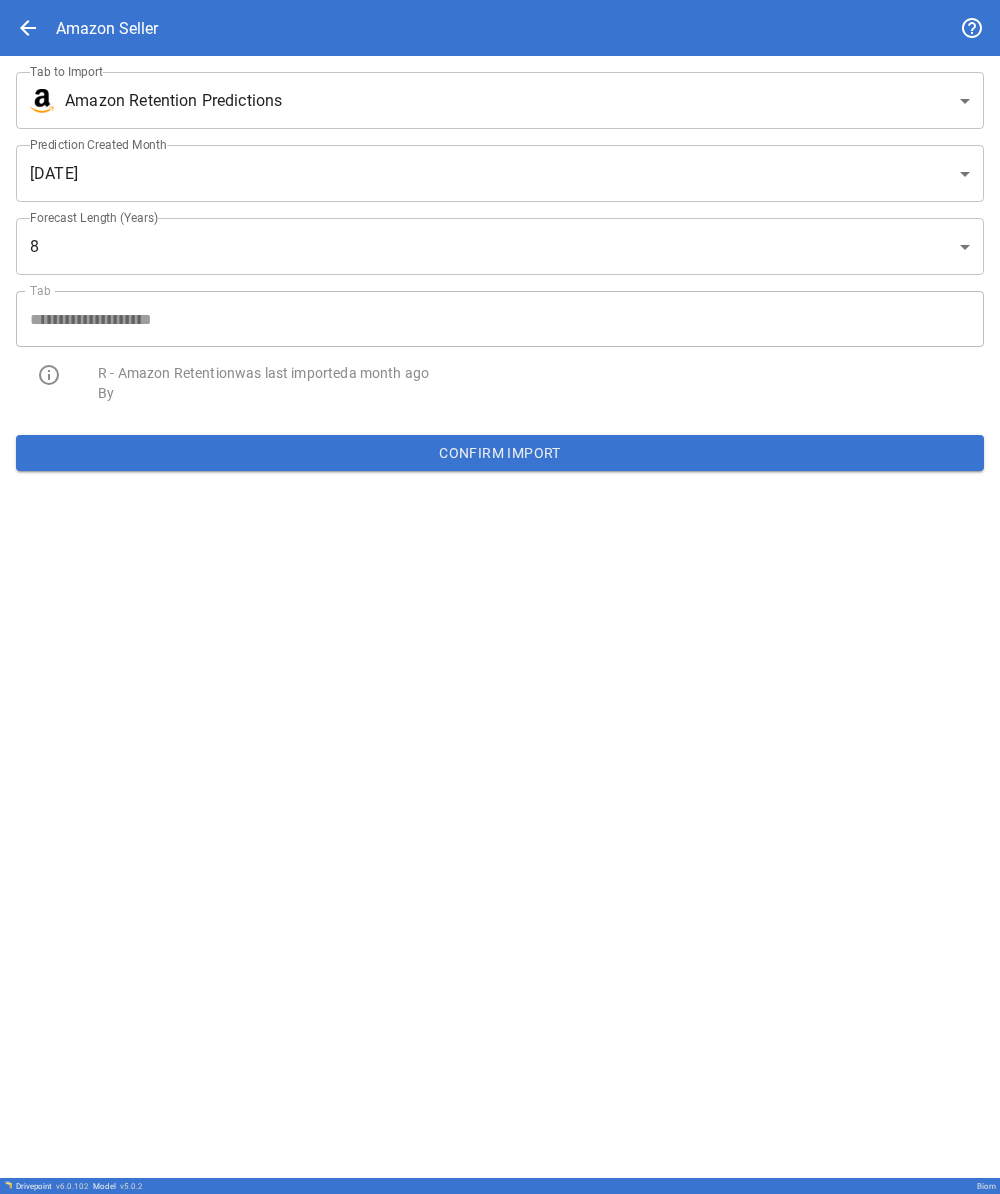 click on "Confirm Import" at bounding box center (500, 453) 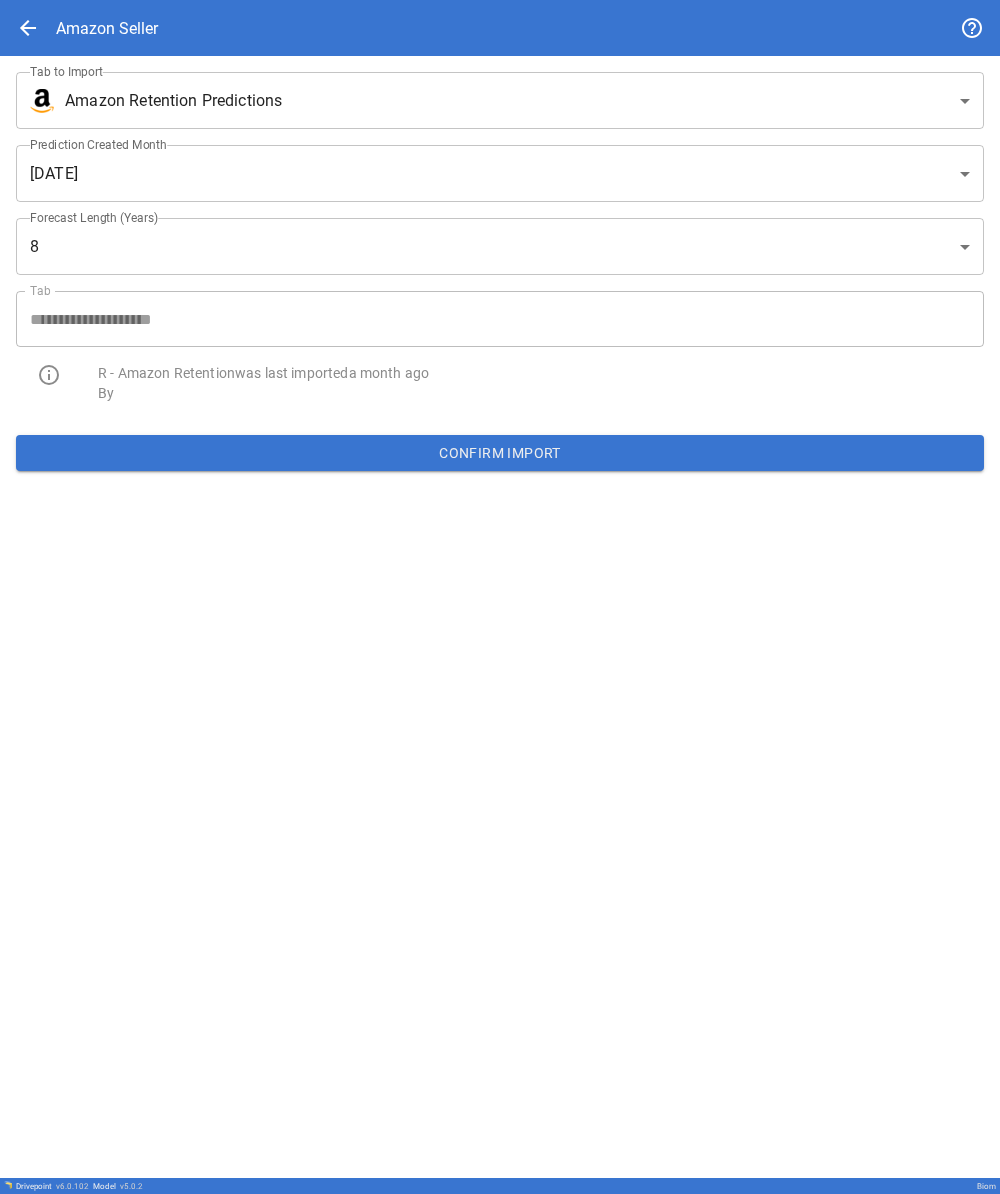 click on "Confirm Import" at bounding box center (500, 453) 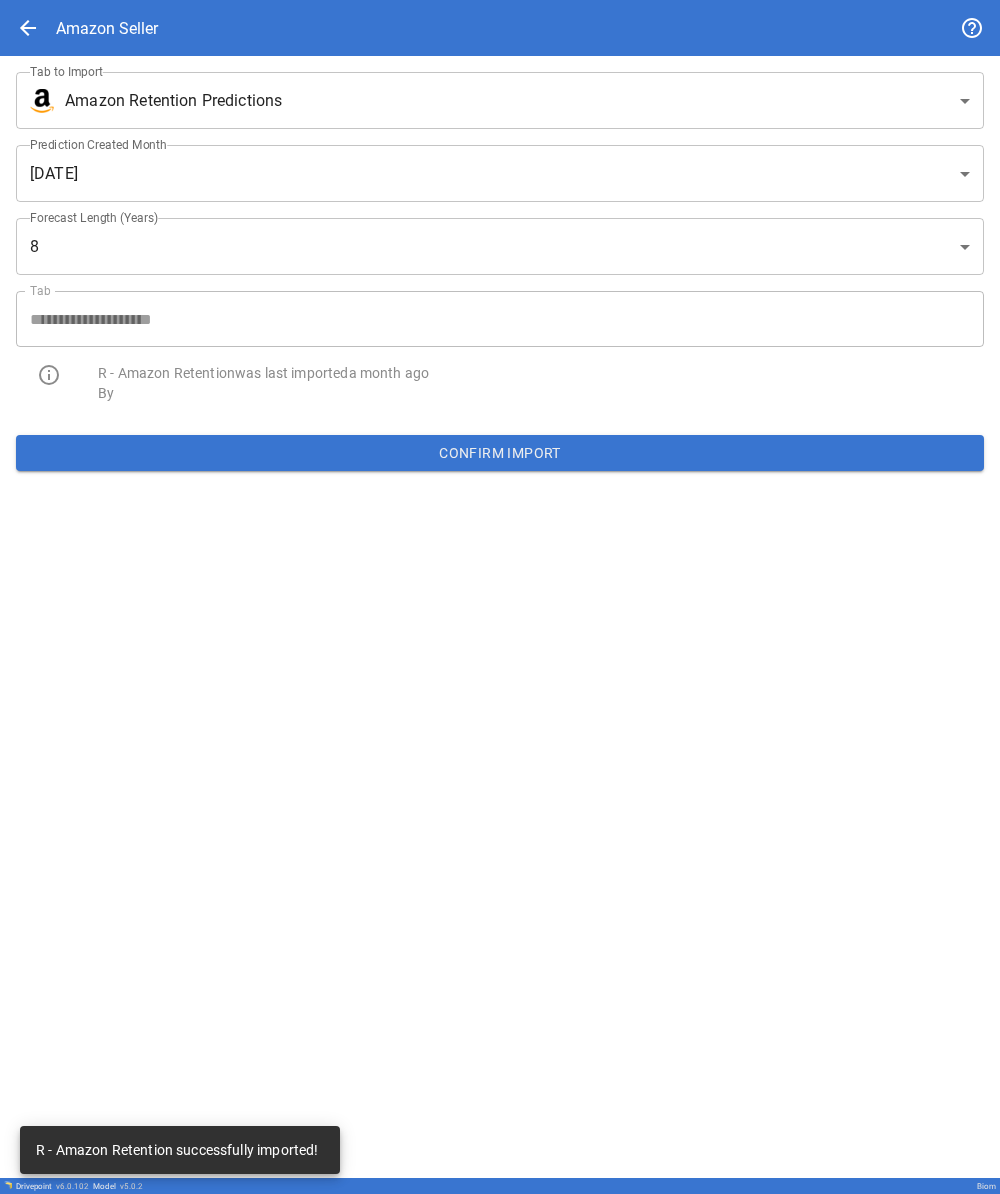 click on "**********" at bounding box center (500, 597) 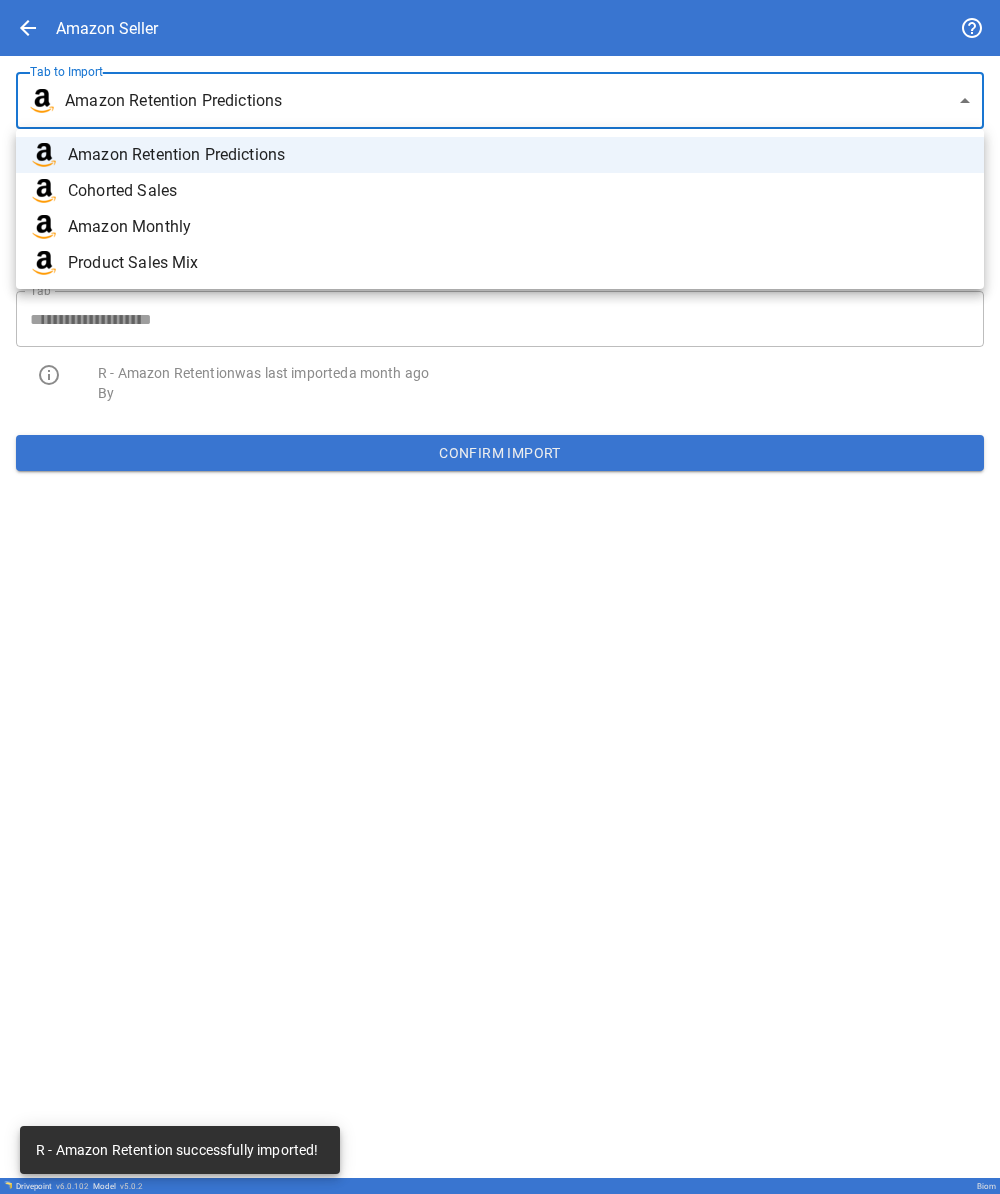 click at bounding box center [500, 597] 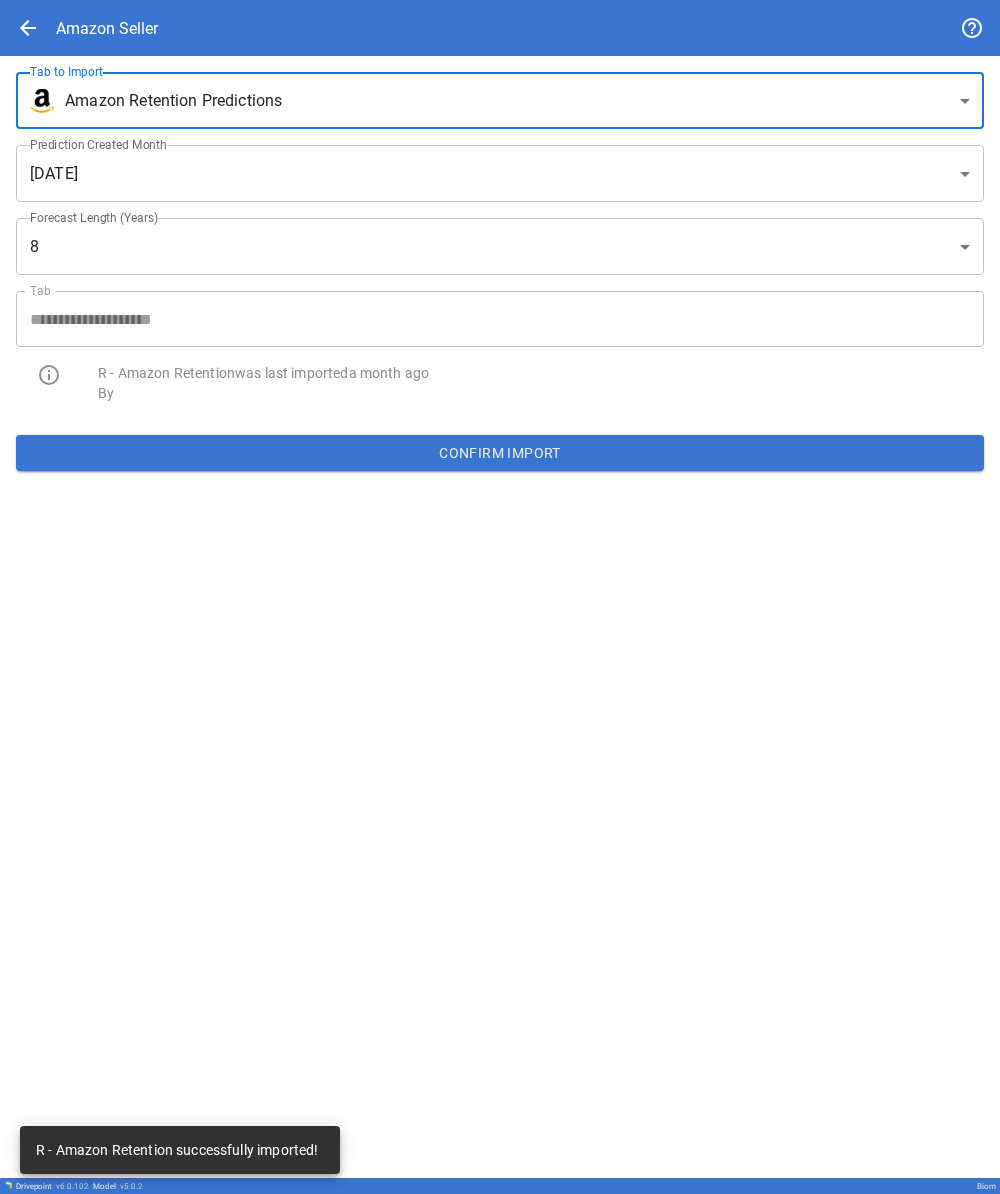 click on "arrow_back" at bounding box center [28, 28] 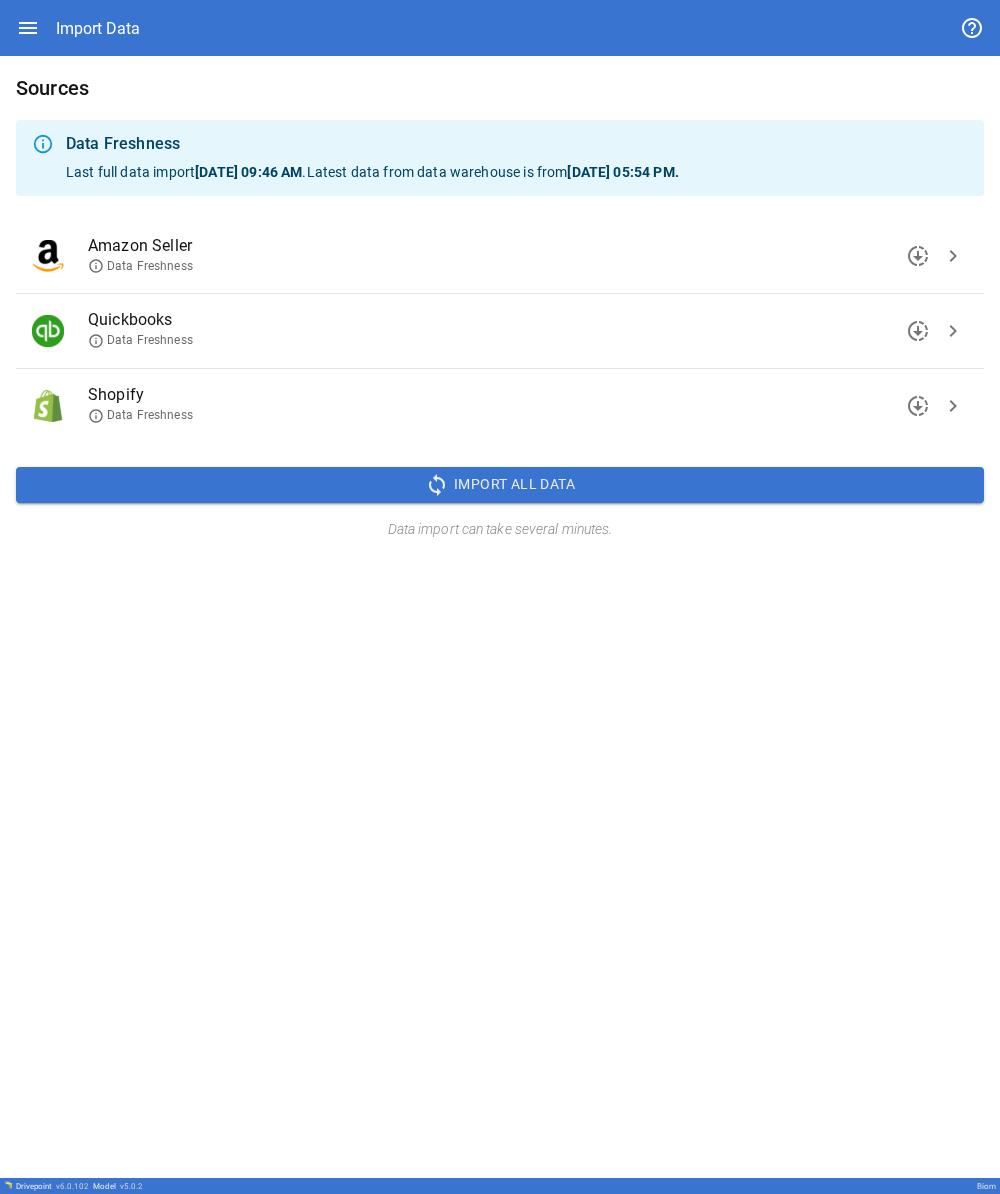 click on "chevron_right" at bounding box center [953, 406] 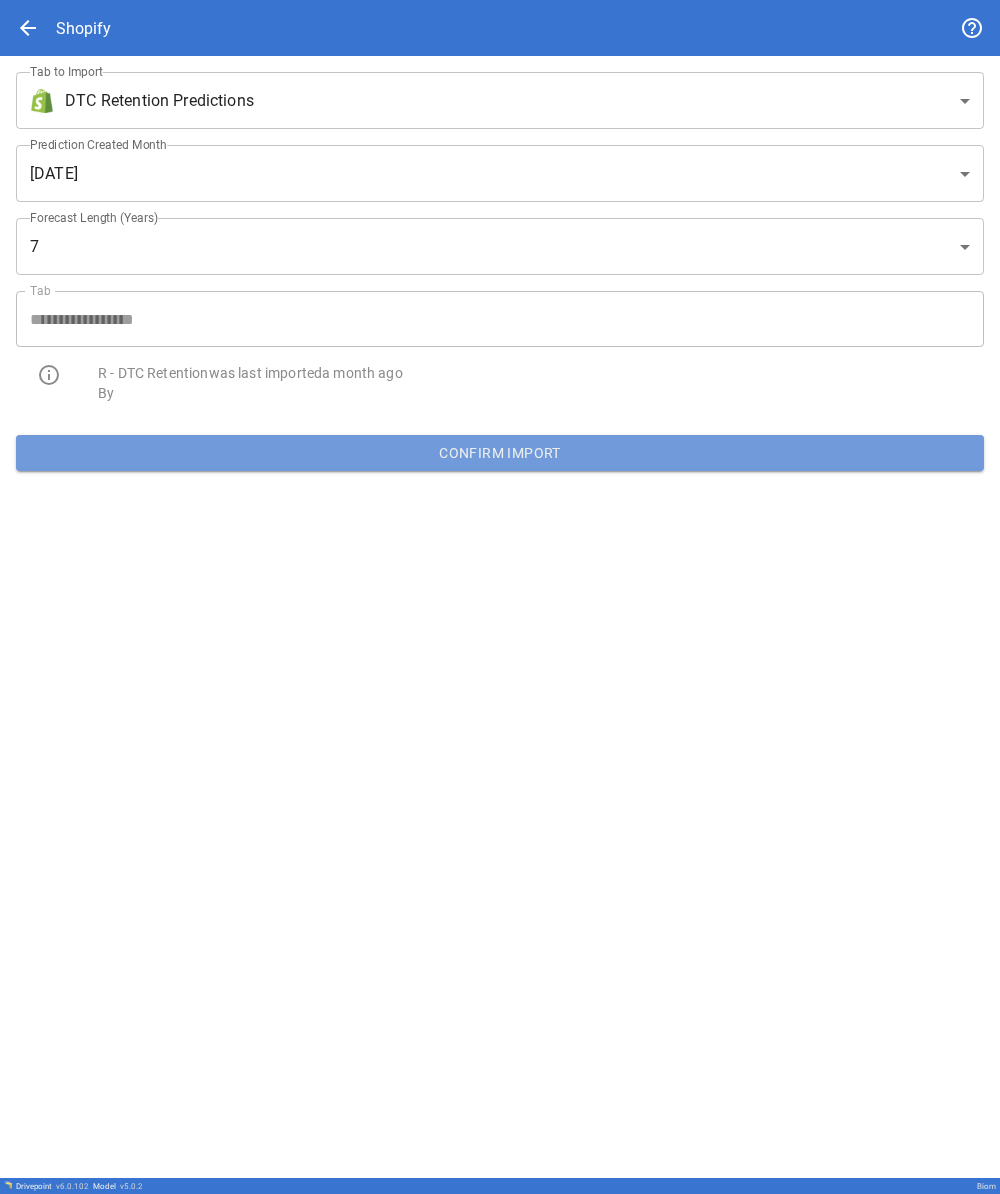 click on "Confirm Import" at bounding box center (500, 453) 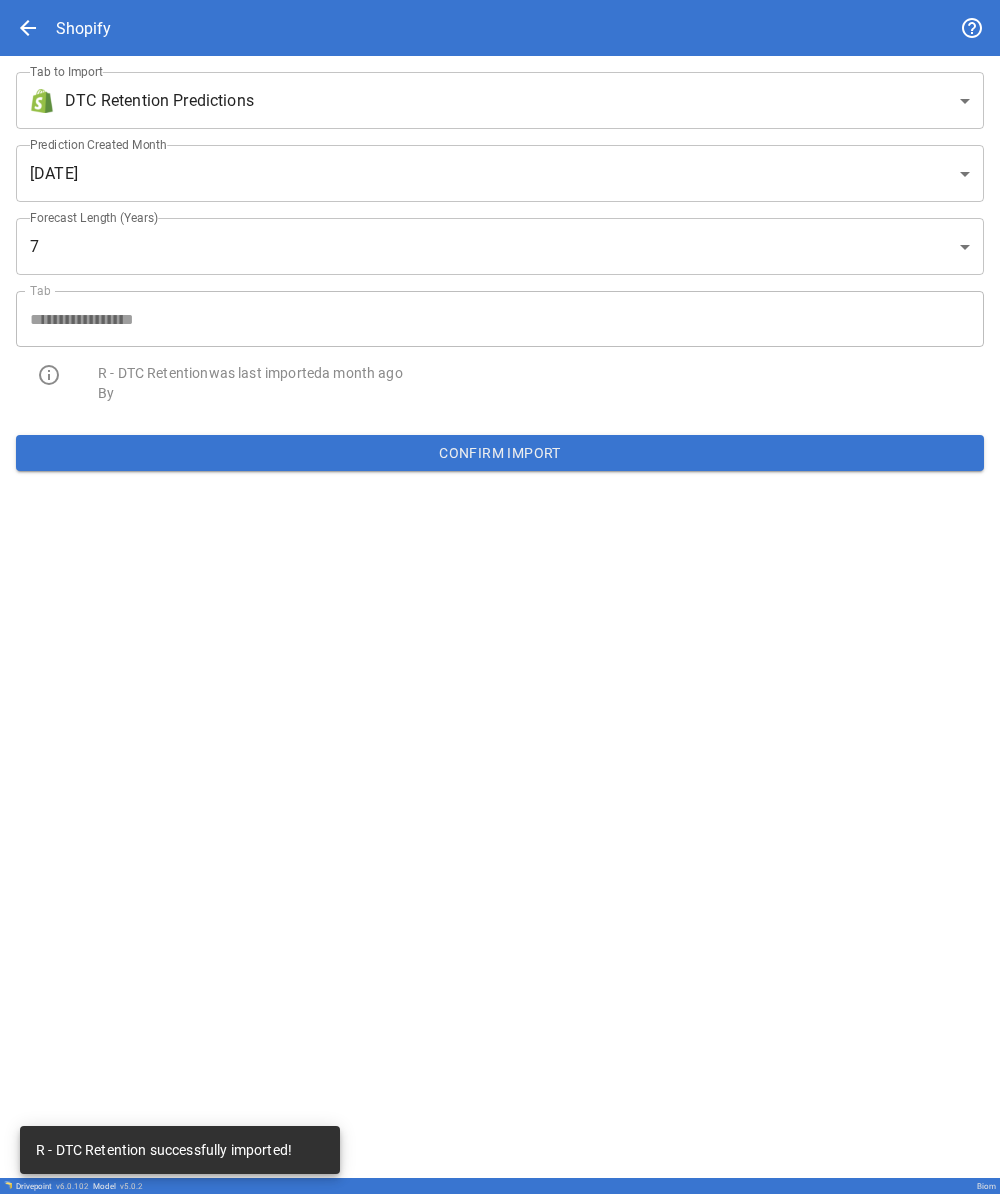 click on "**********" at bounding box center [500, 597] 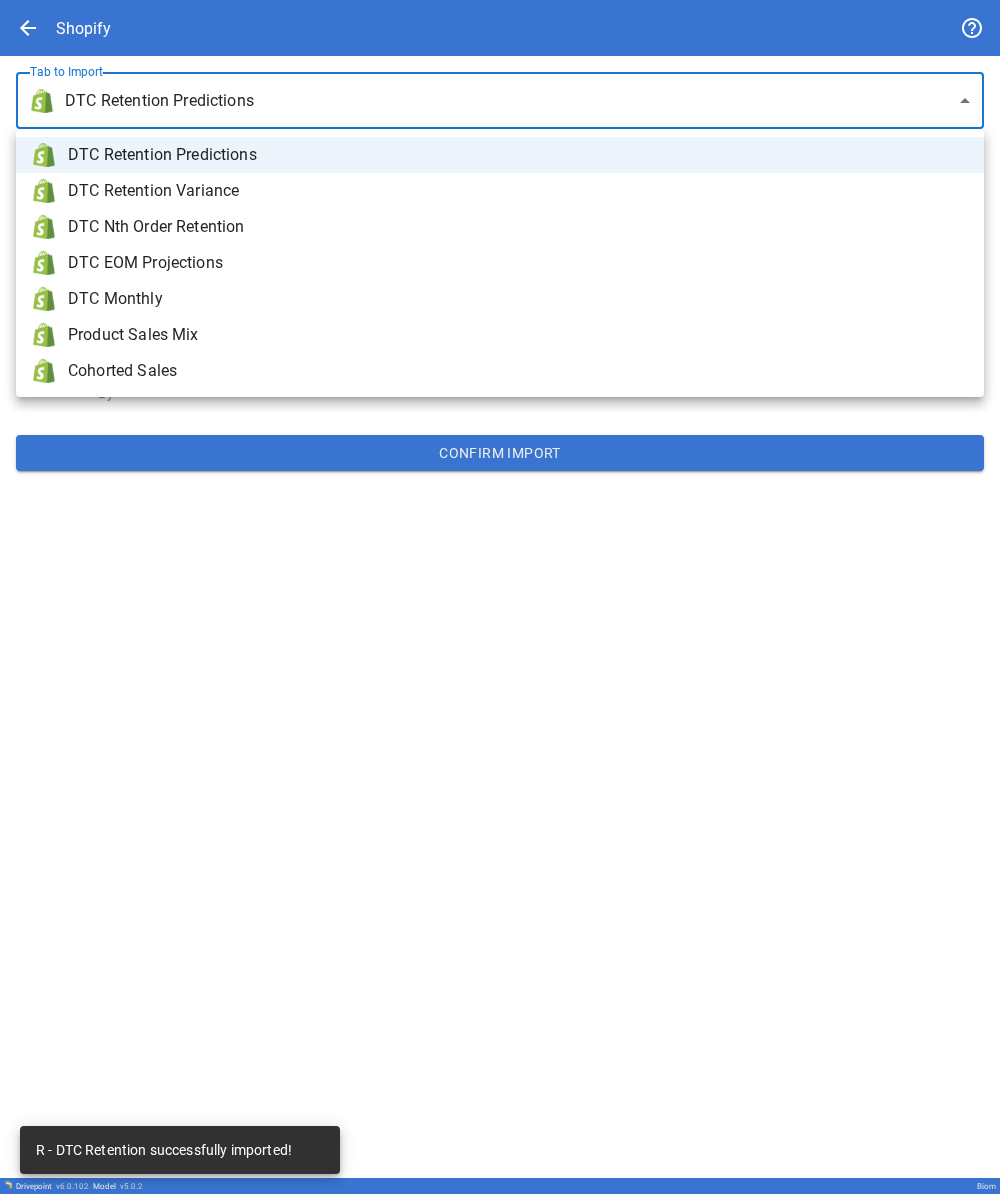 click on "DTC Monthly" at bounding box center (518, 299) 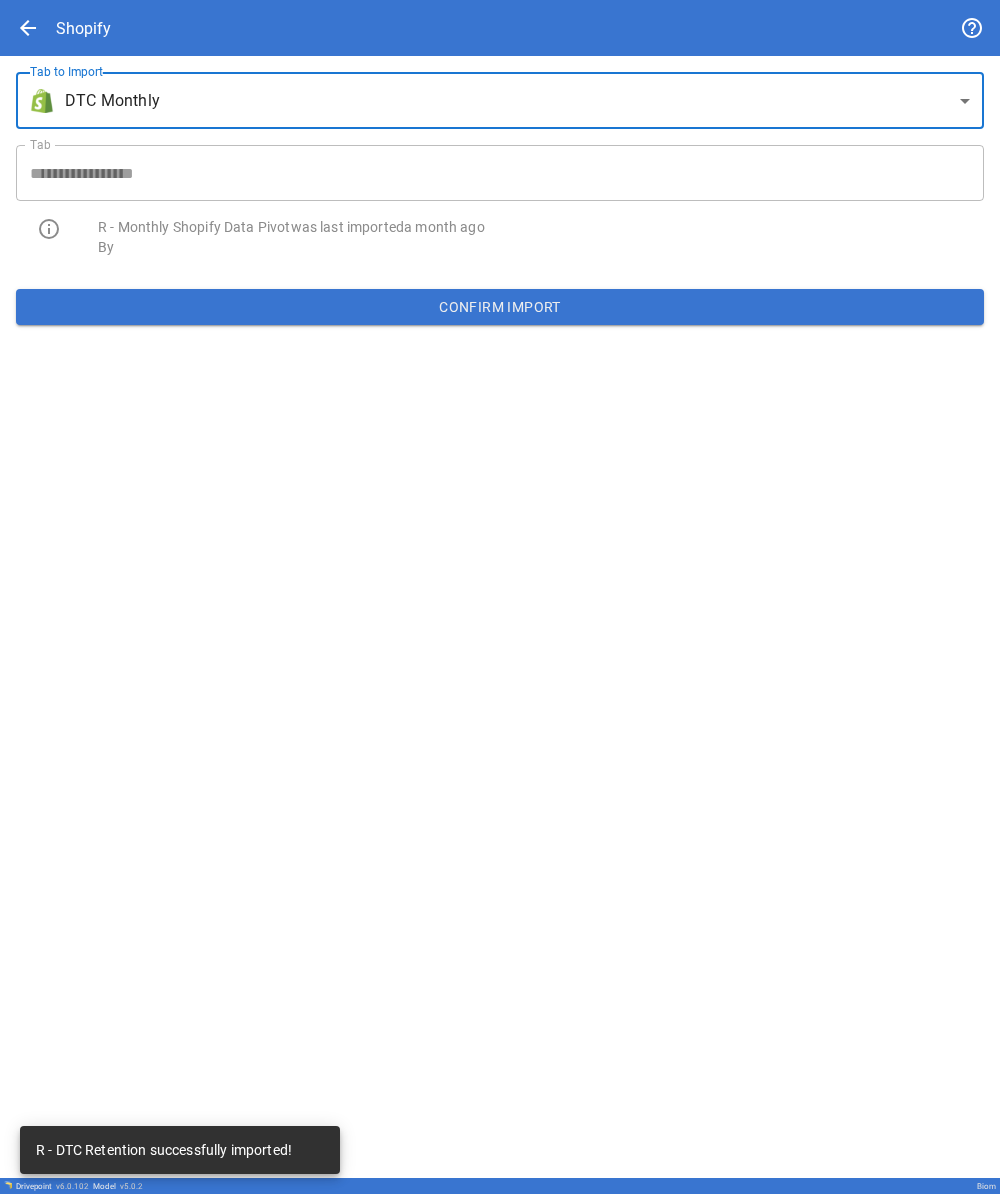 type on "**********" 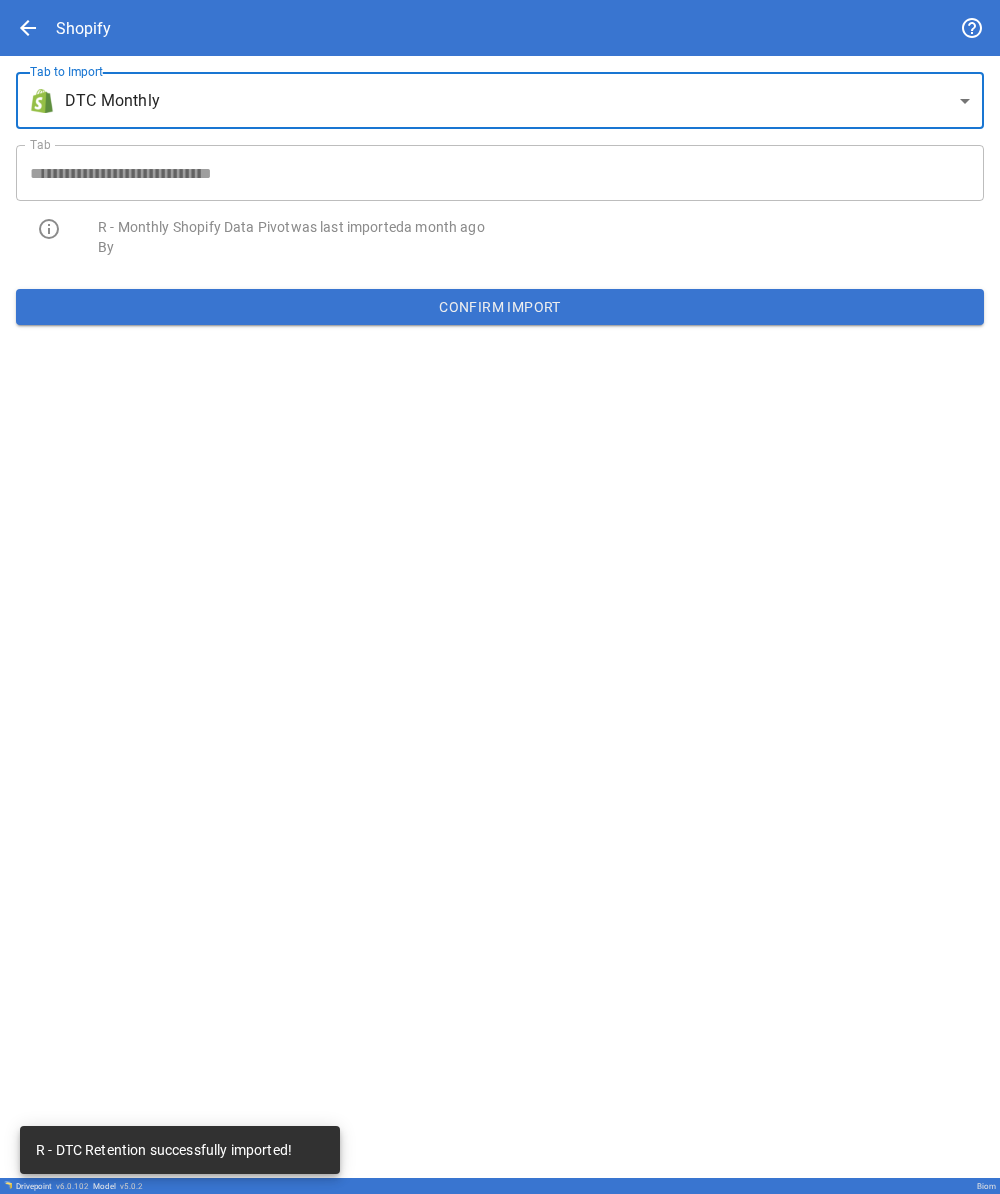 click on "Confirm Import" at bounding box center (500, 307) 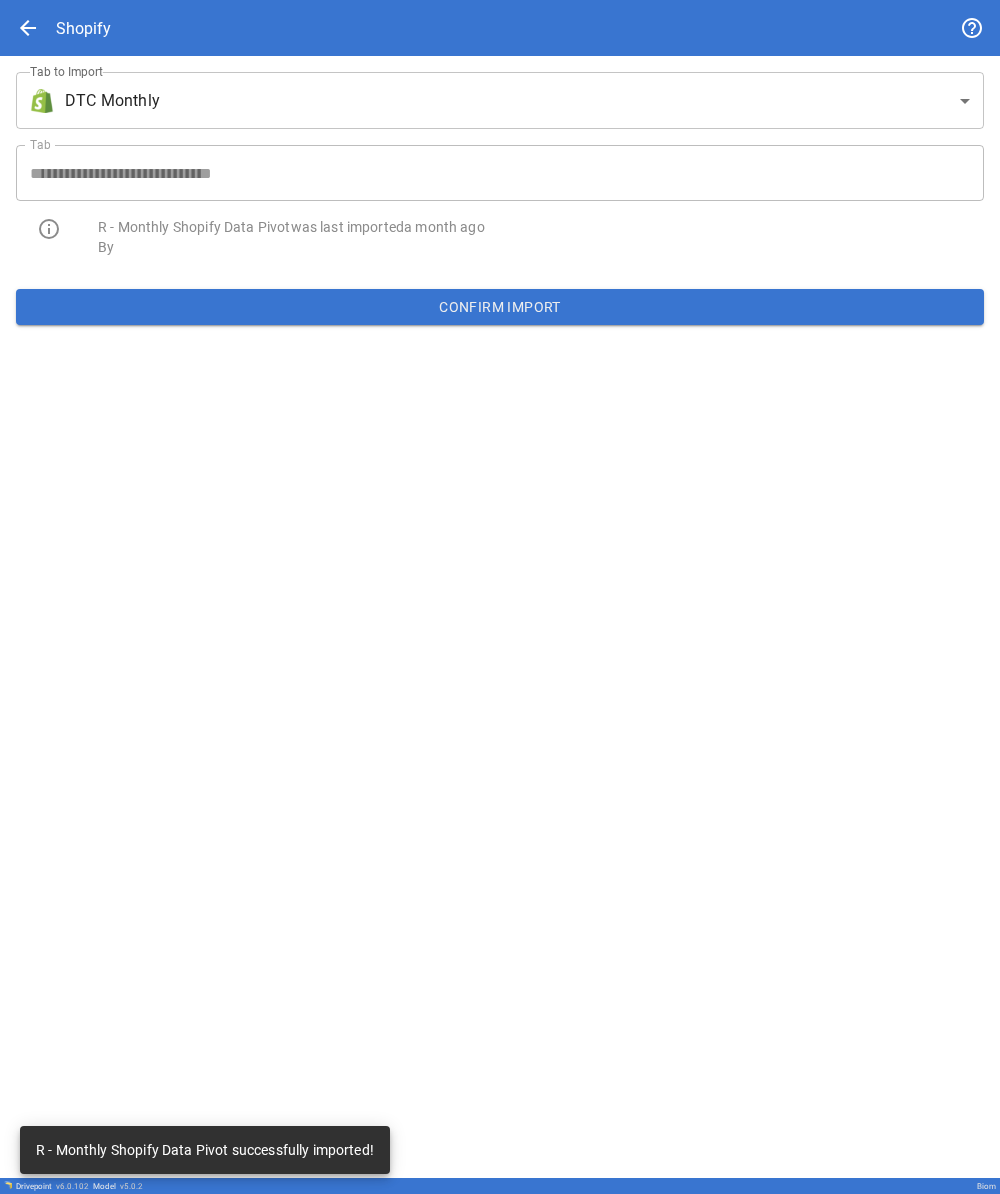 click on "**********" at bounding box center (500, 597) 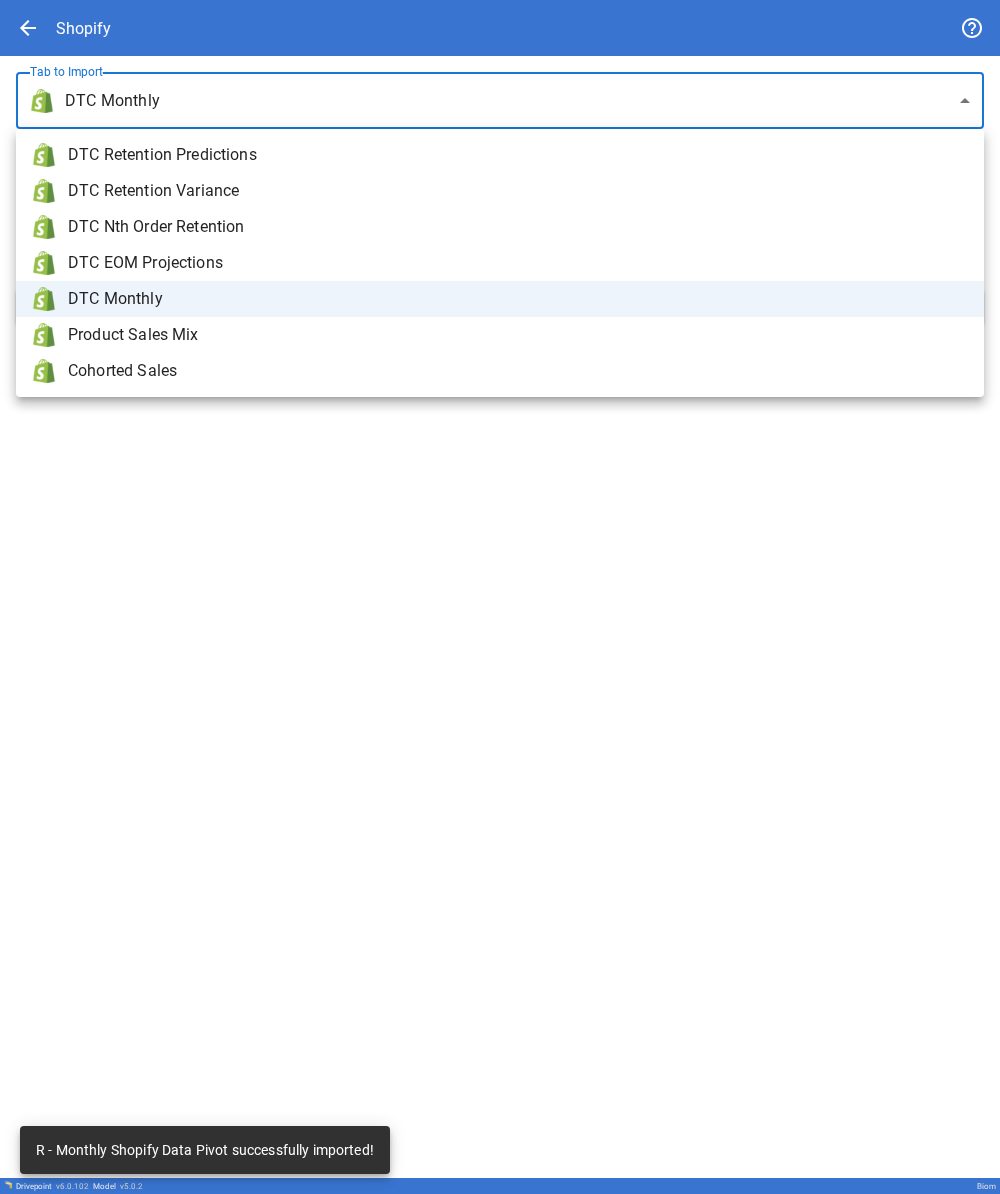 click on "Product Sales Mix" at bounding box center [518, 335] 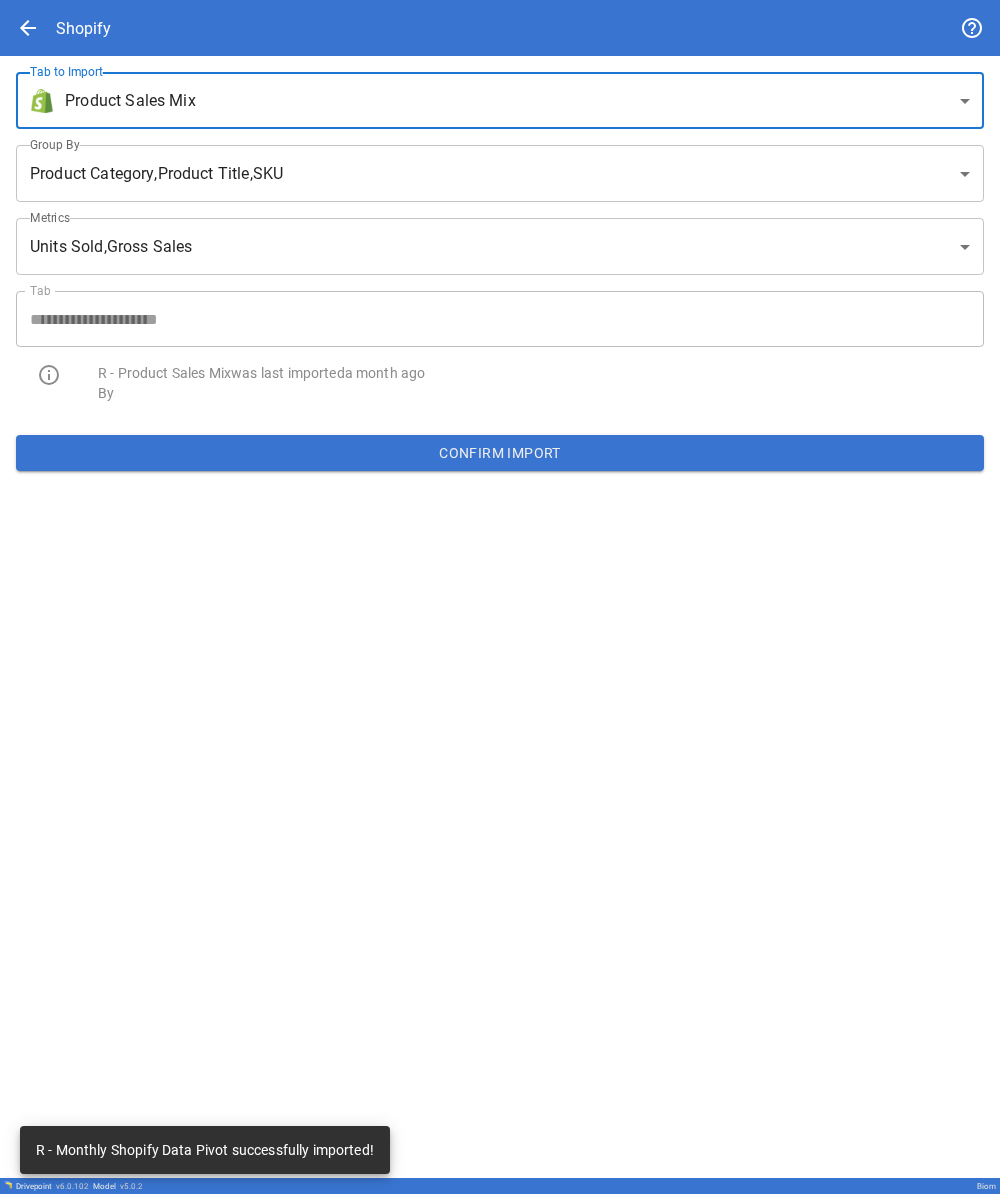 click on "DTC Retention Predictions DTC Retention Variance DTC Nth Order Retention DTC EOM Projections DTC Monthly Product Sales Mix Cohorted Sales" at bounding box center [500, 597] 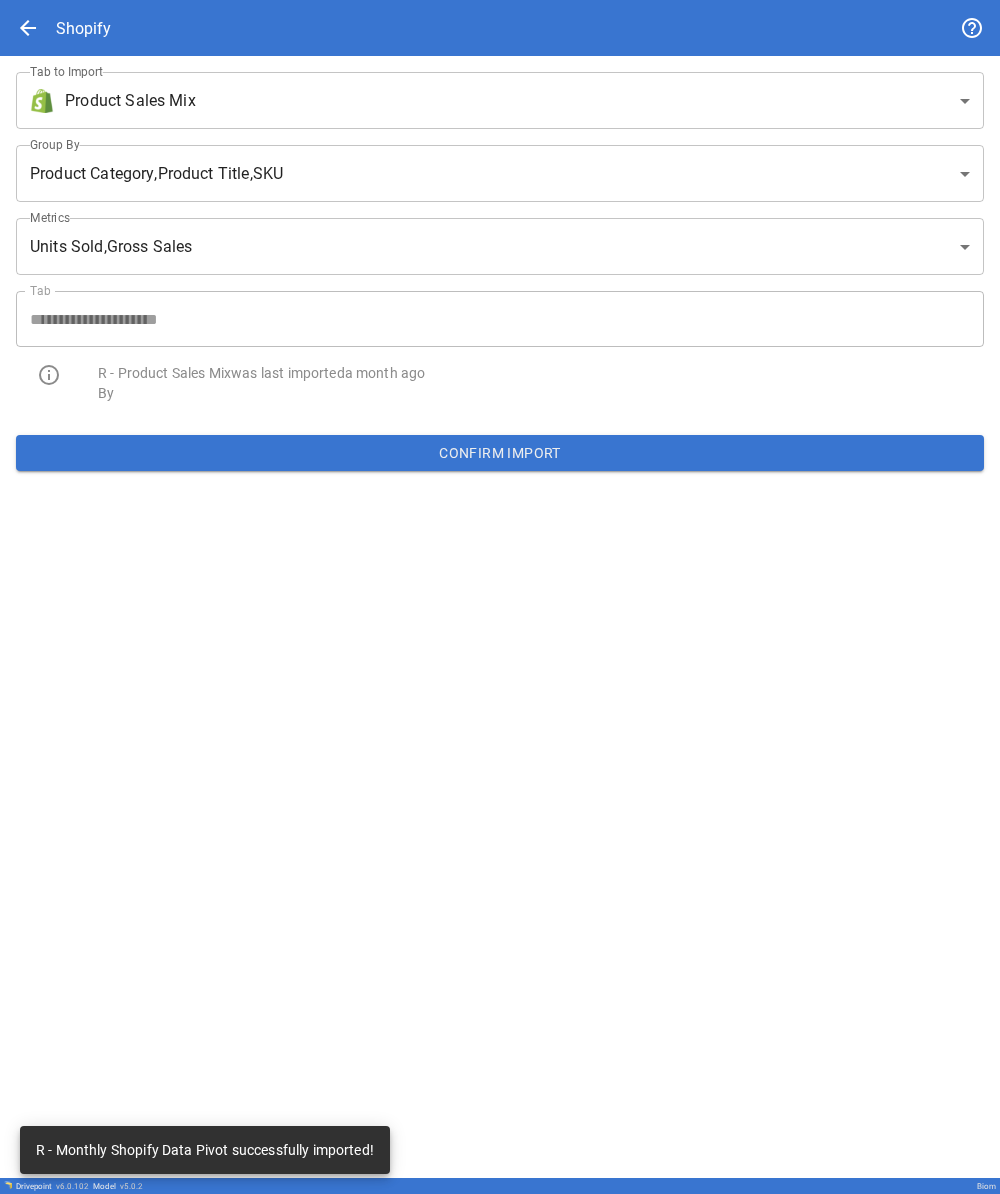 click on "Confirm Import" at bounding box center (500, 453) 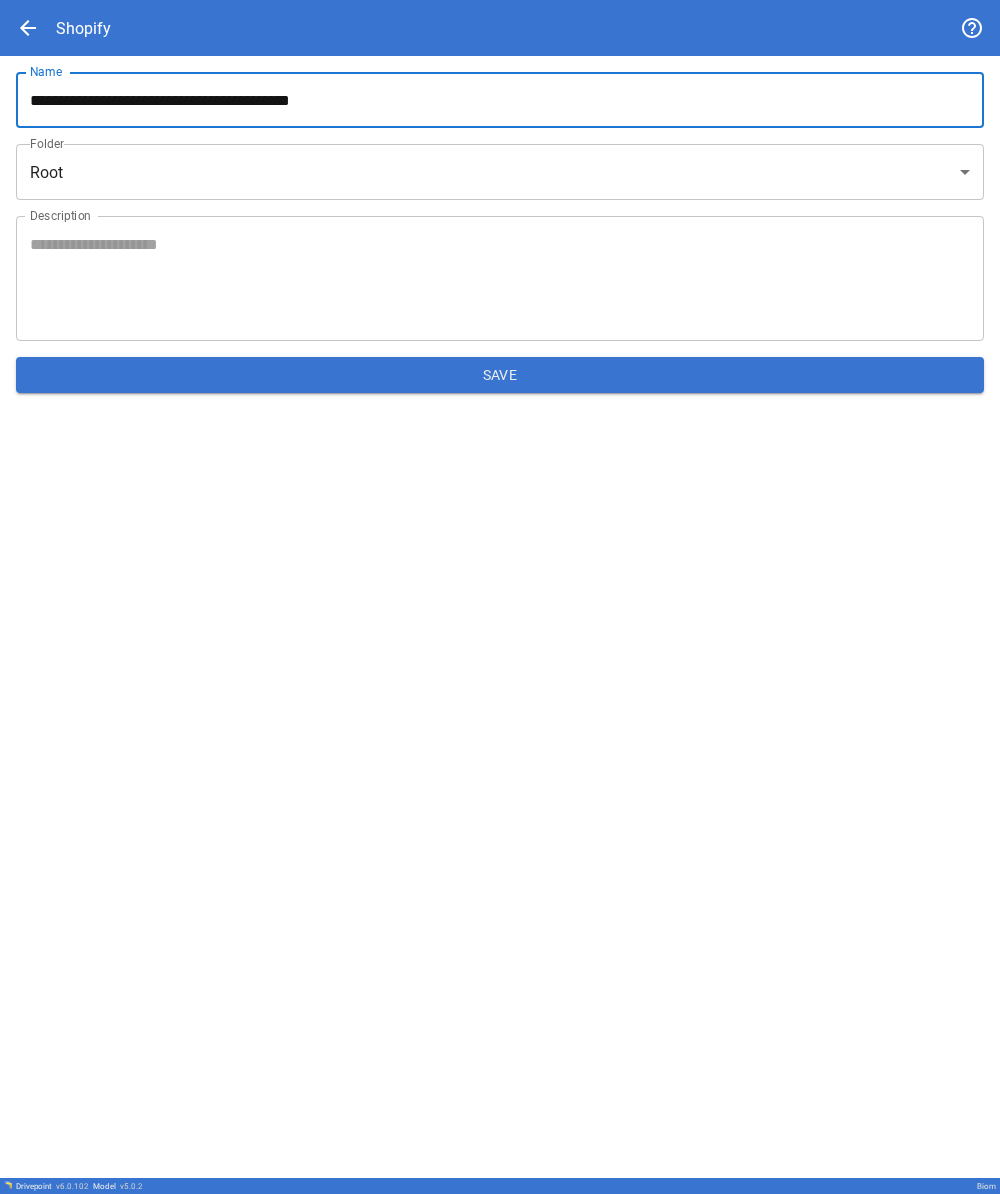 drag, startPoint x: 398, startPoint y: 92, endPoint x: -162, endPoint y: 86, distance: 560.03217 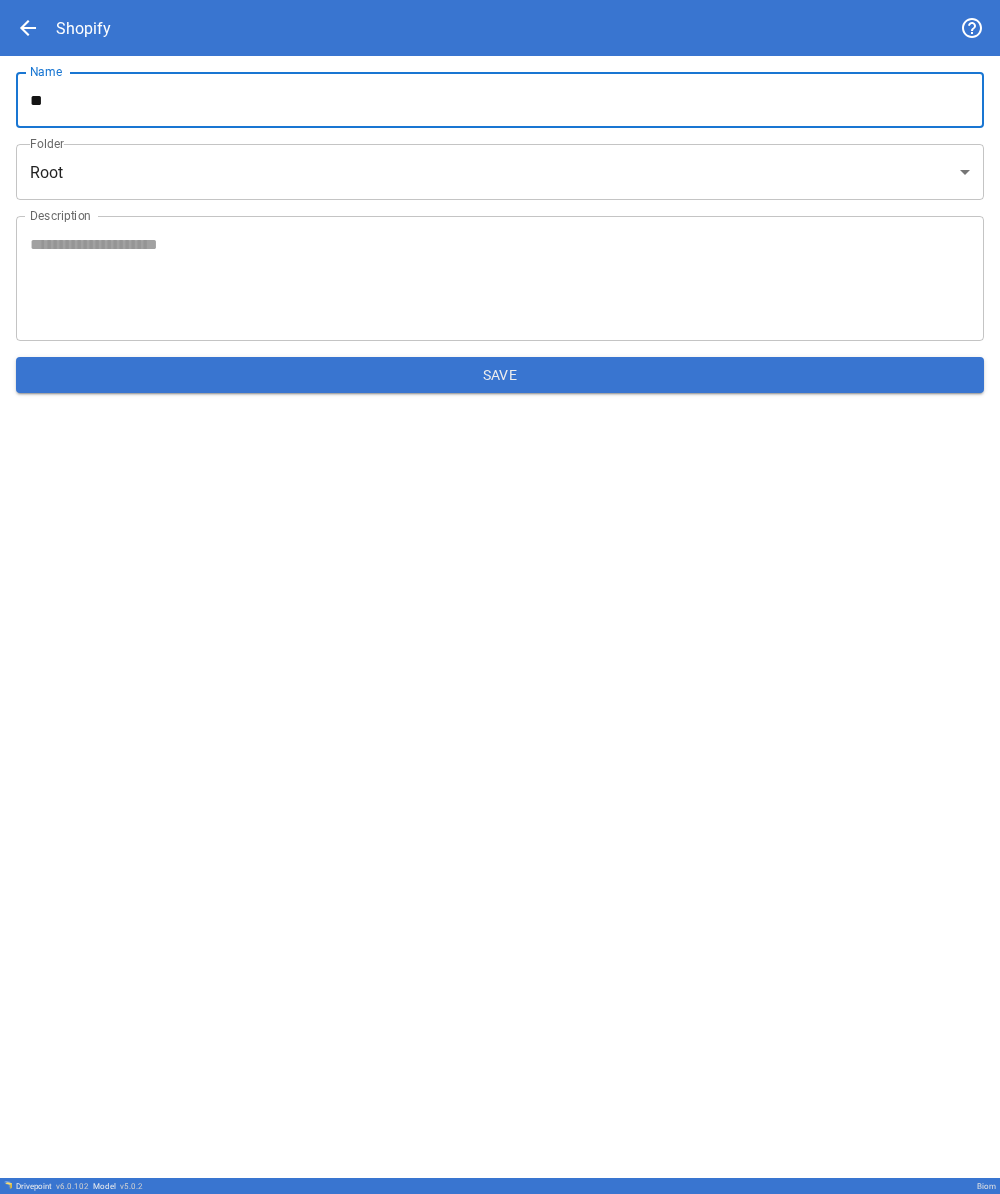 type on "*" 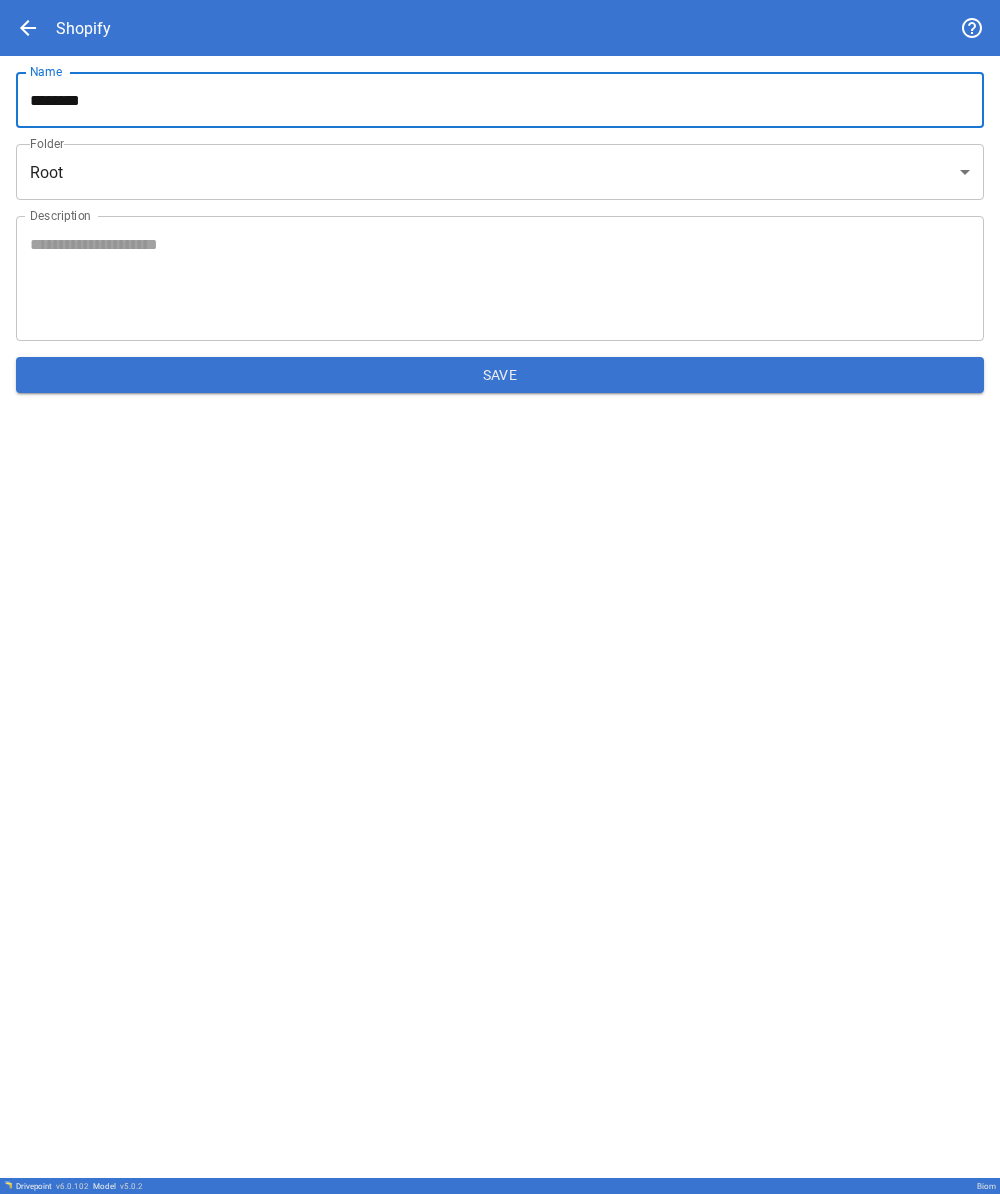 type on "********" 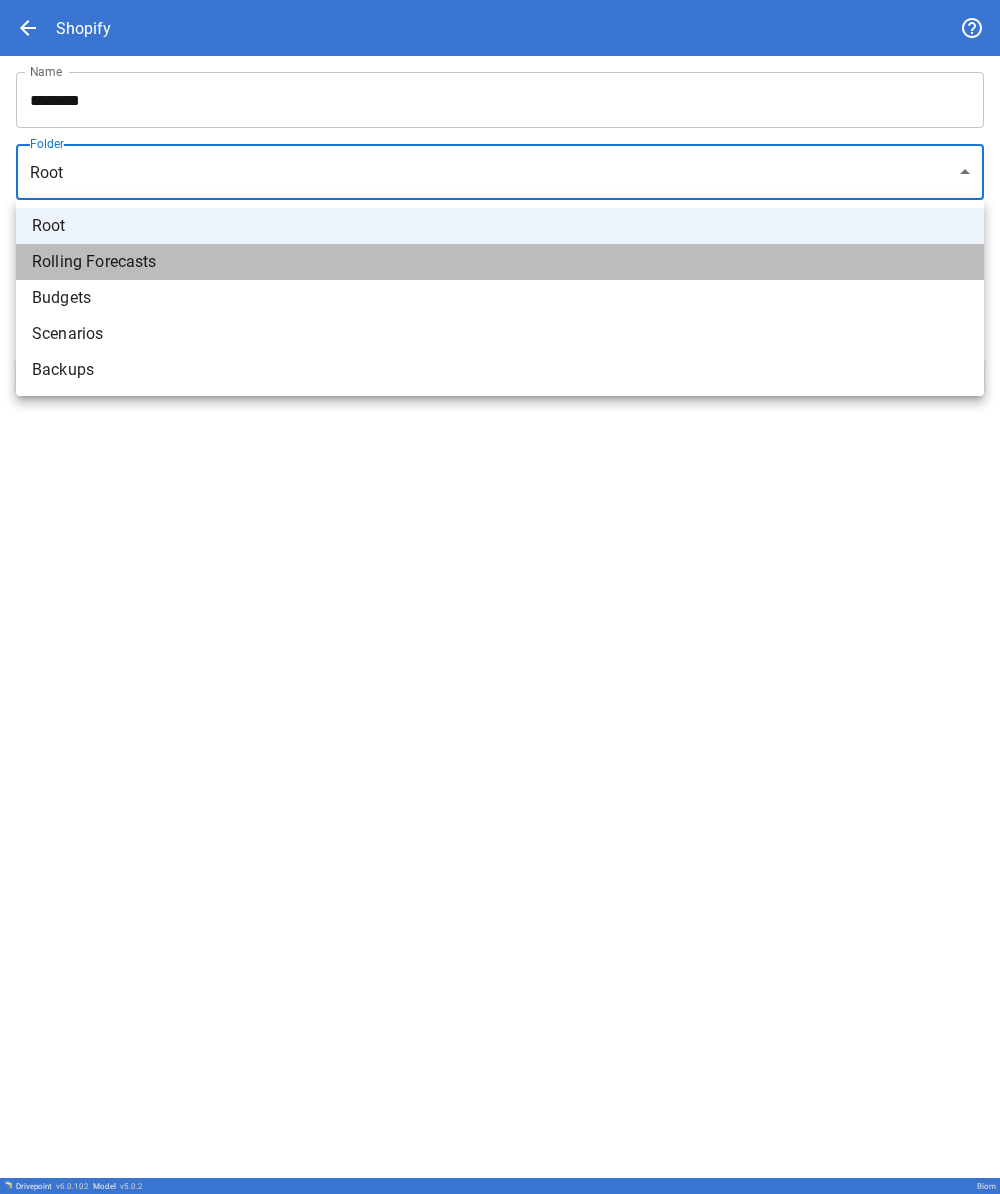 click on "Rolling Forecasts" at bounding box center [500, 262] 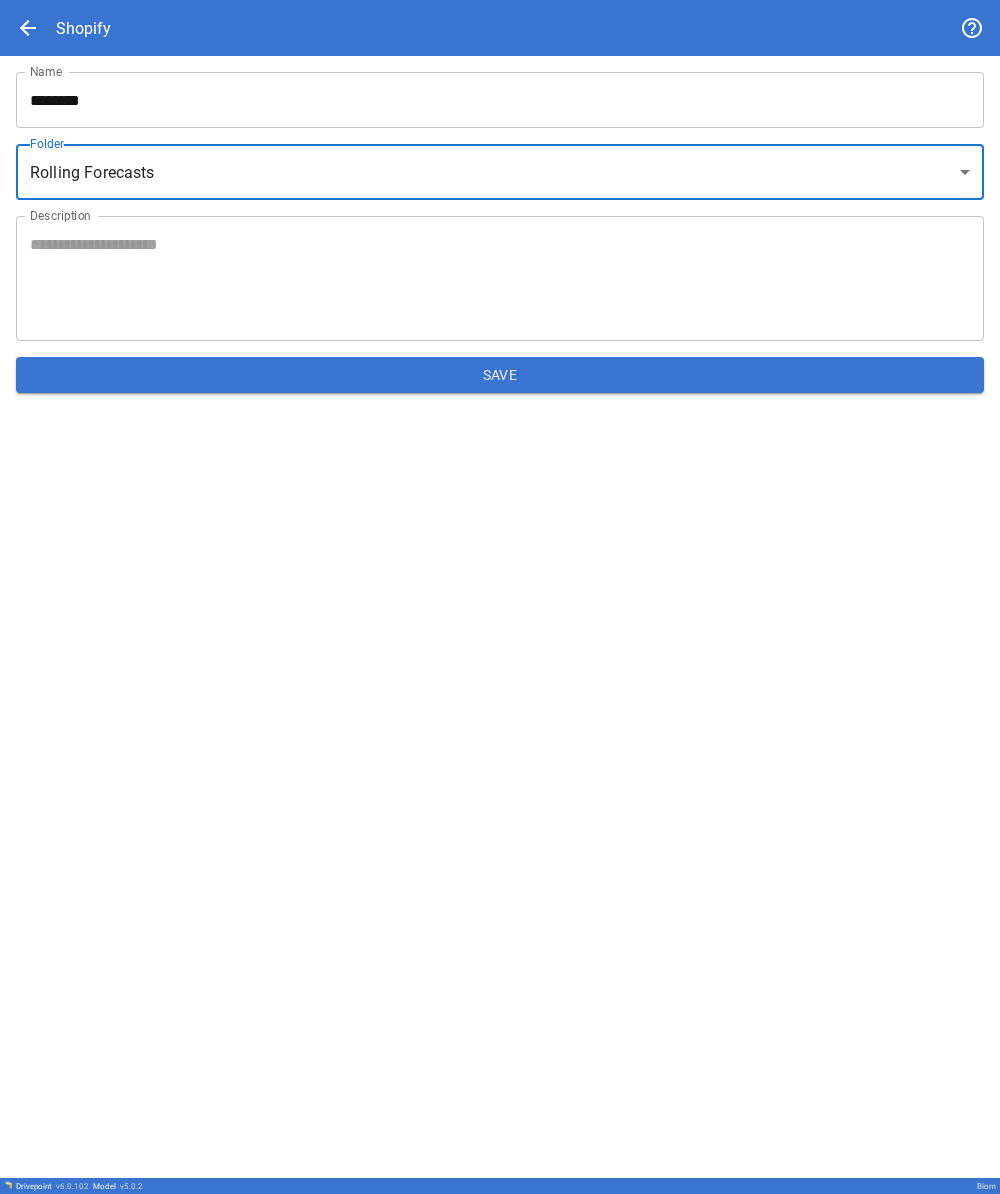 click on "Description" at bounding box center (500, 279) 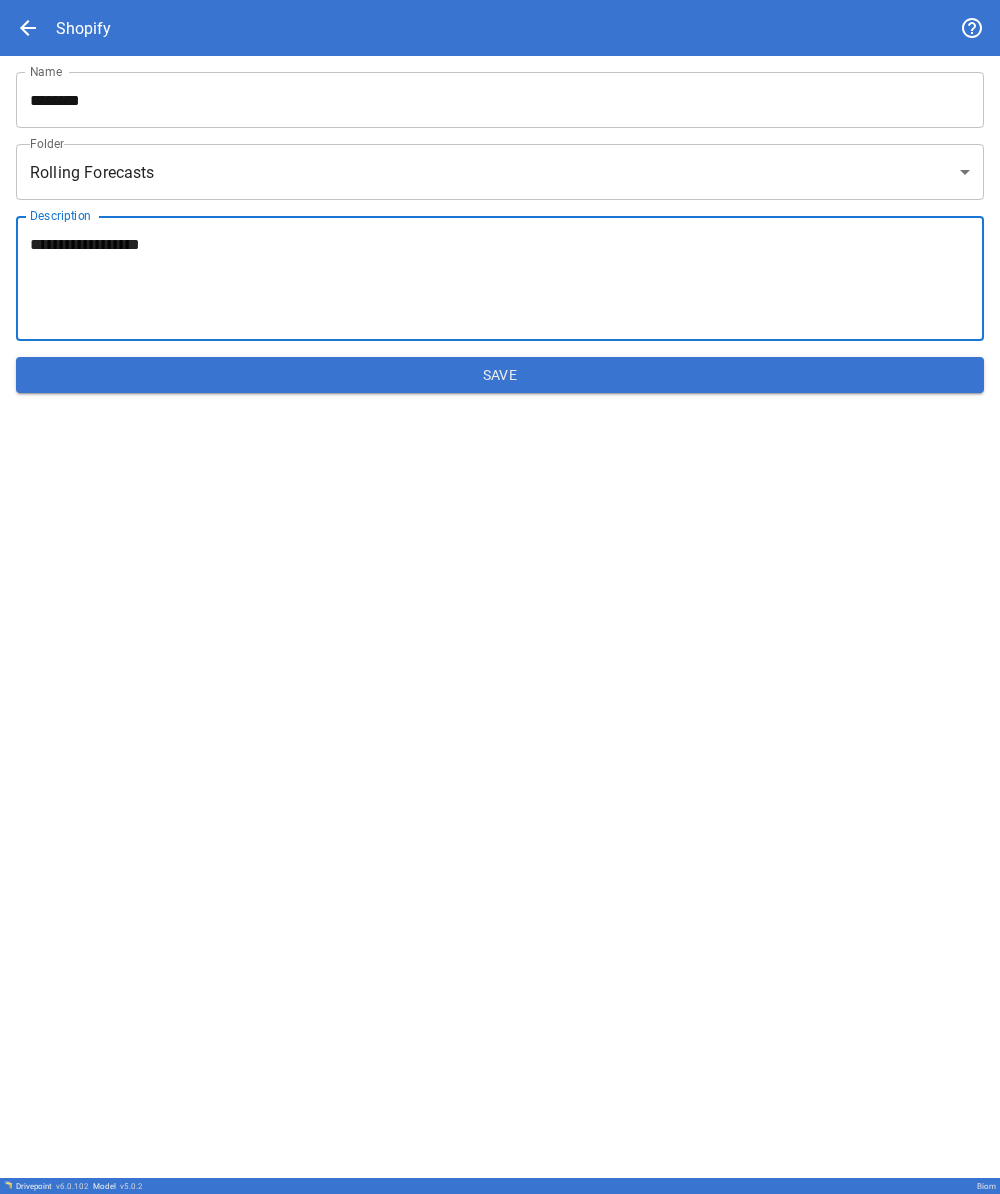 click on "**********" at bounding box center [500, 279] 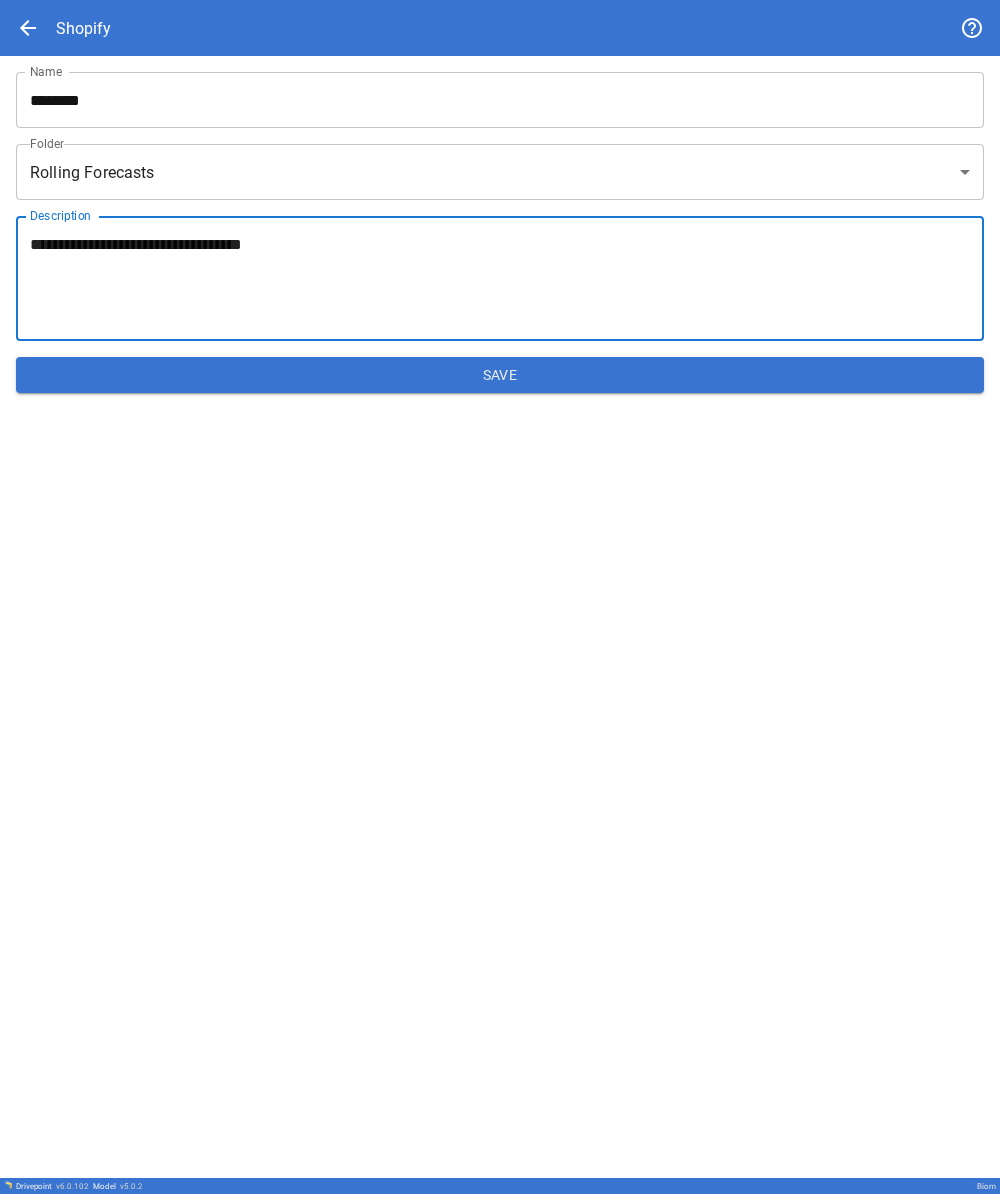 type on "**********" 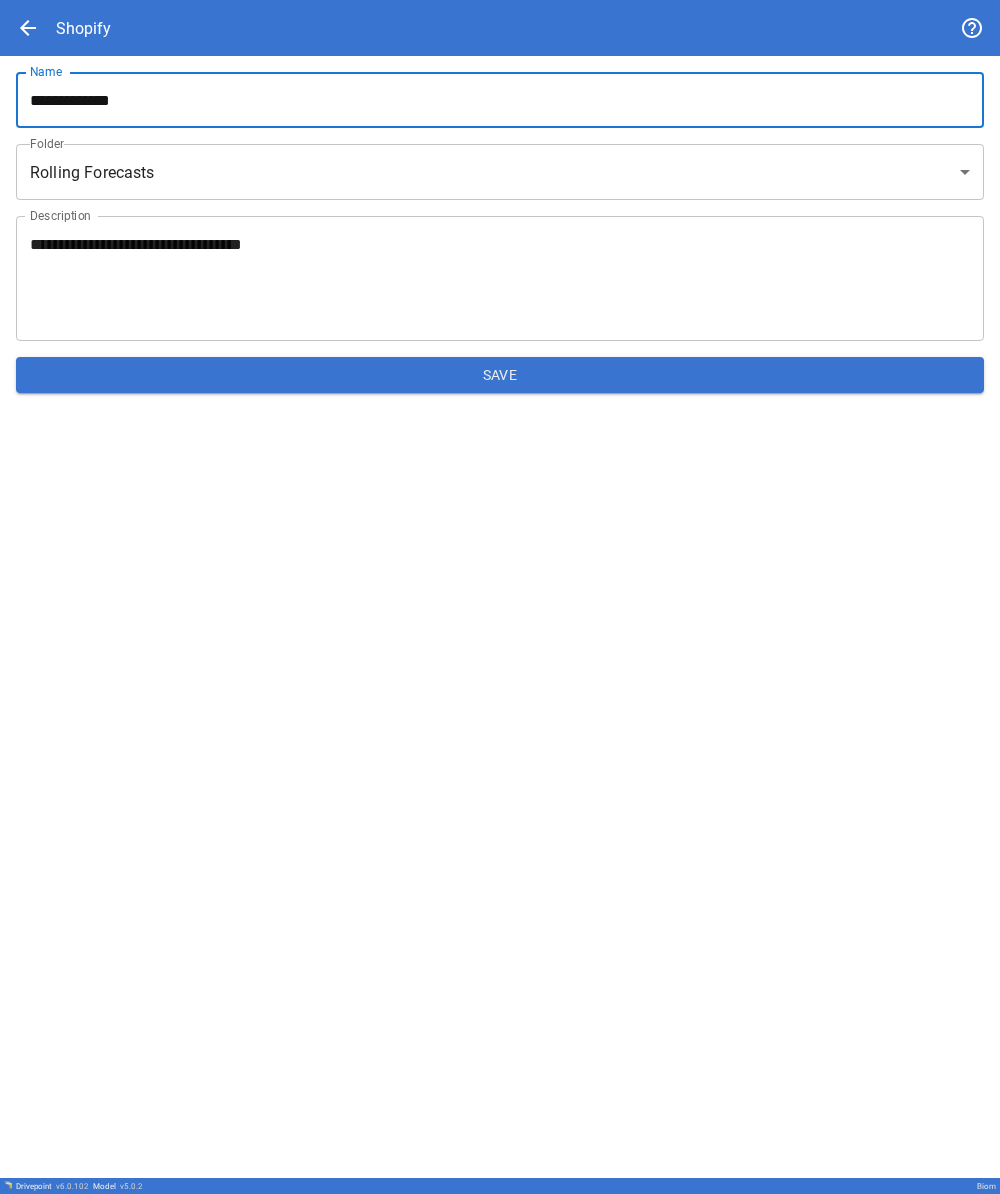 type on "**********" 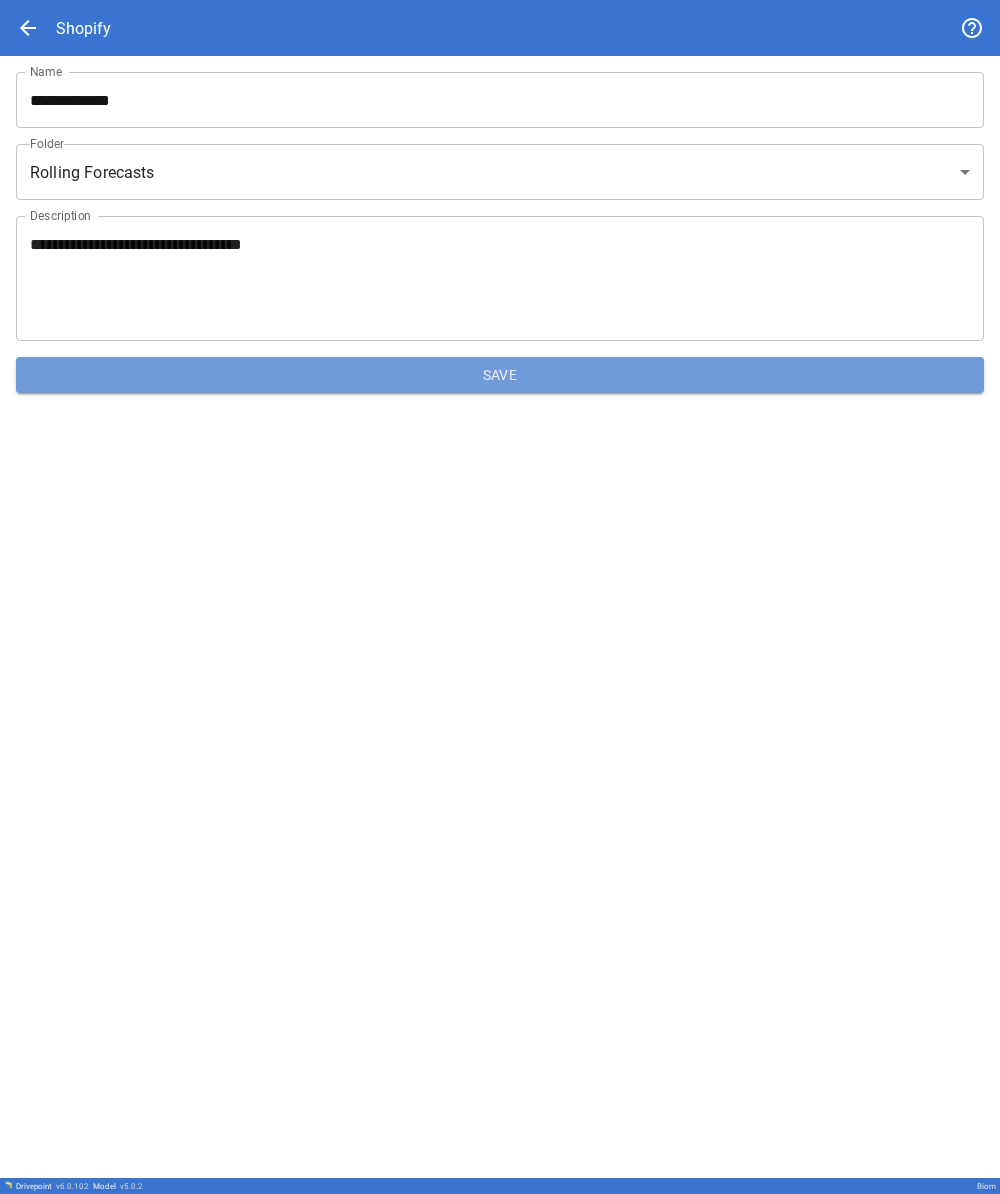 click on "Save" at bounding box center (500, 375) 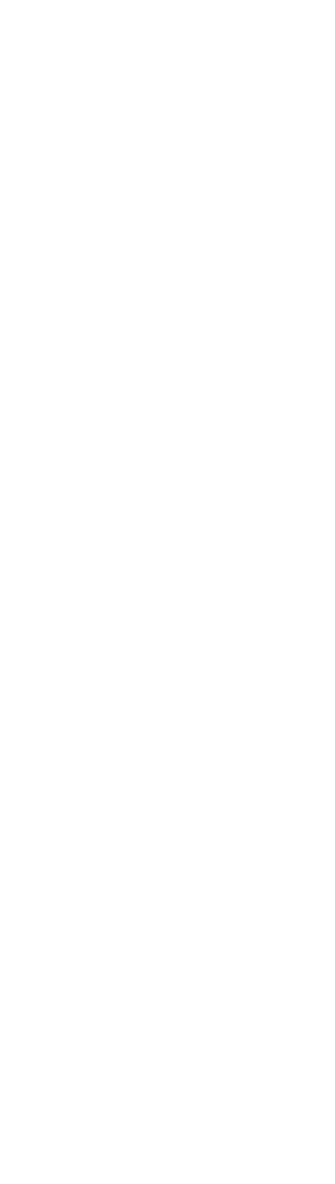 scroll, scrollTop: 0, scrollLeft: 0, axis: both 